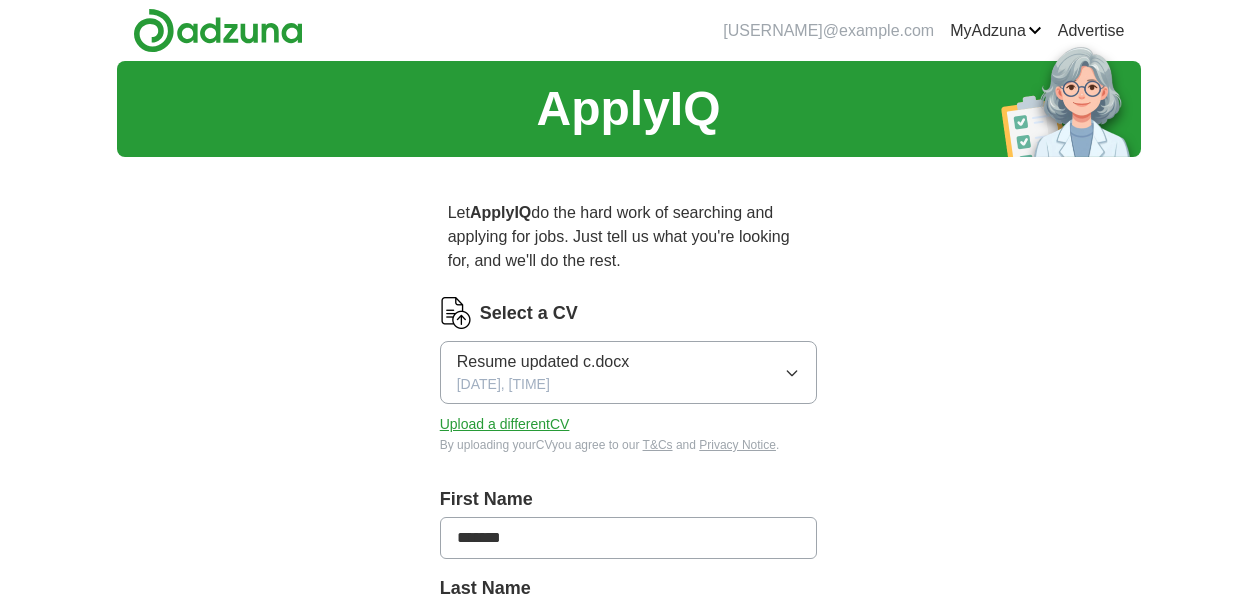 scroll, scrollTop: 0, scrollLeft: 0, axis: both 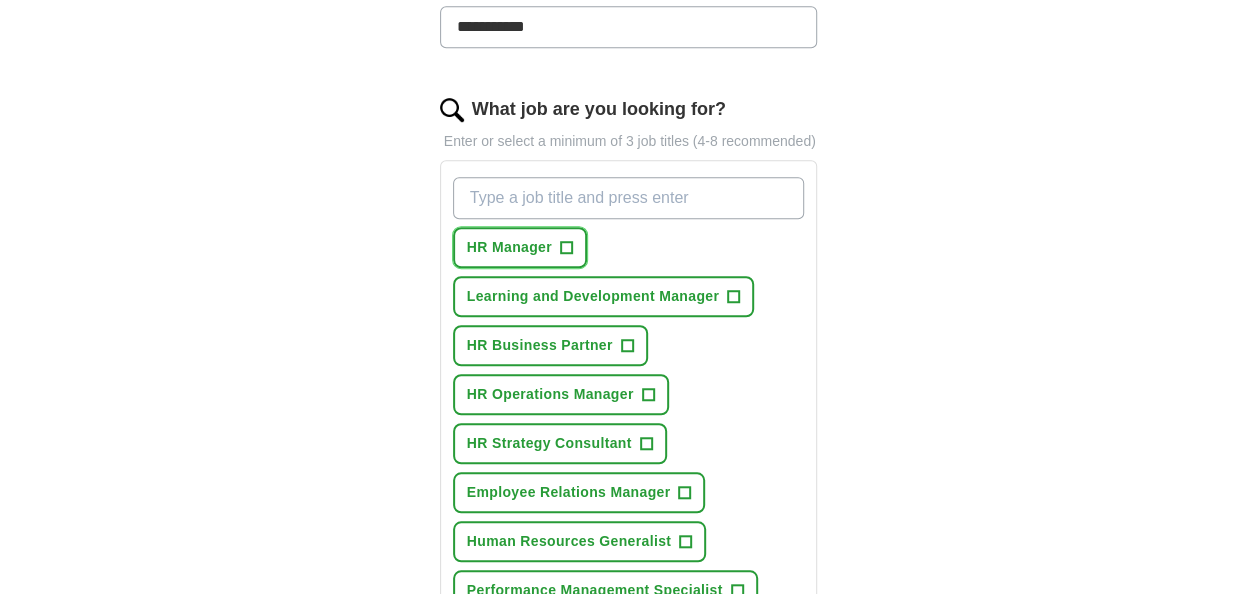click on "+" at bounding box center [566, 248] 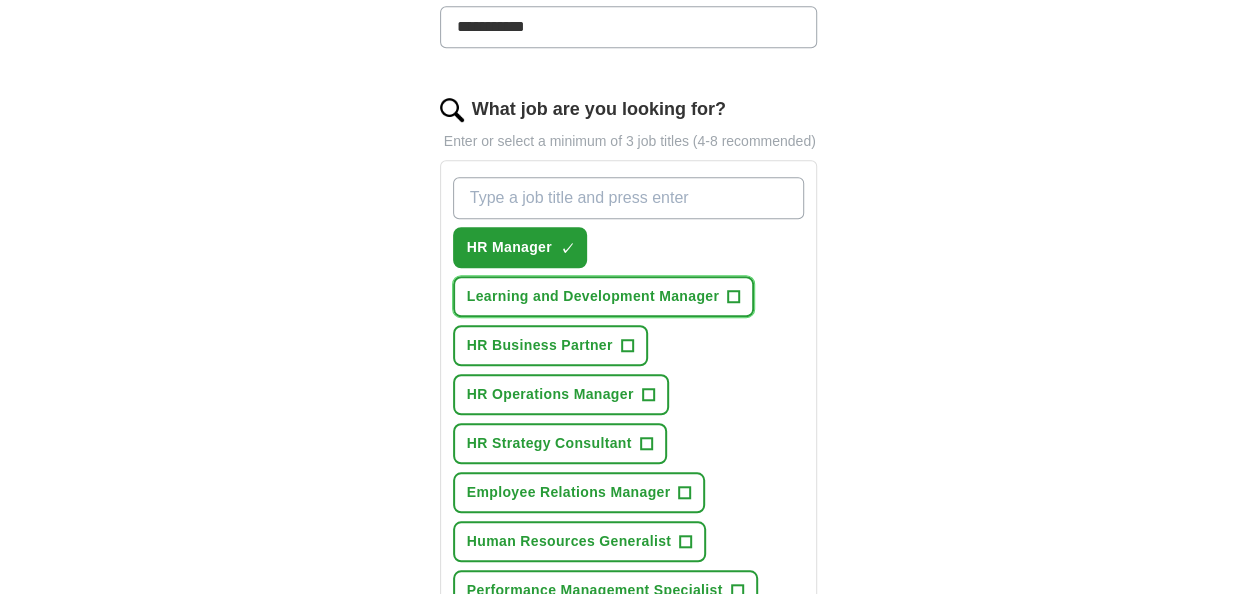 click on "+" at bounding box center (734, 297) 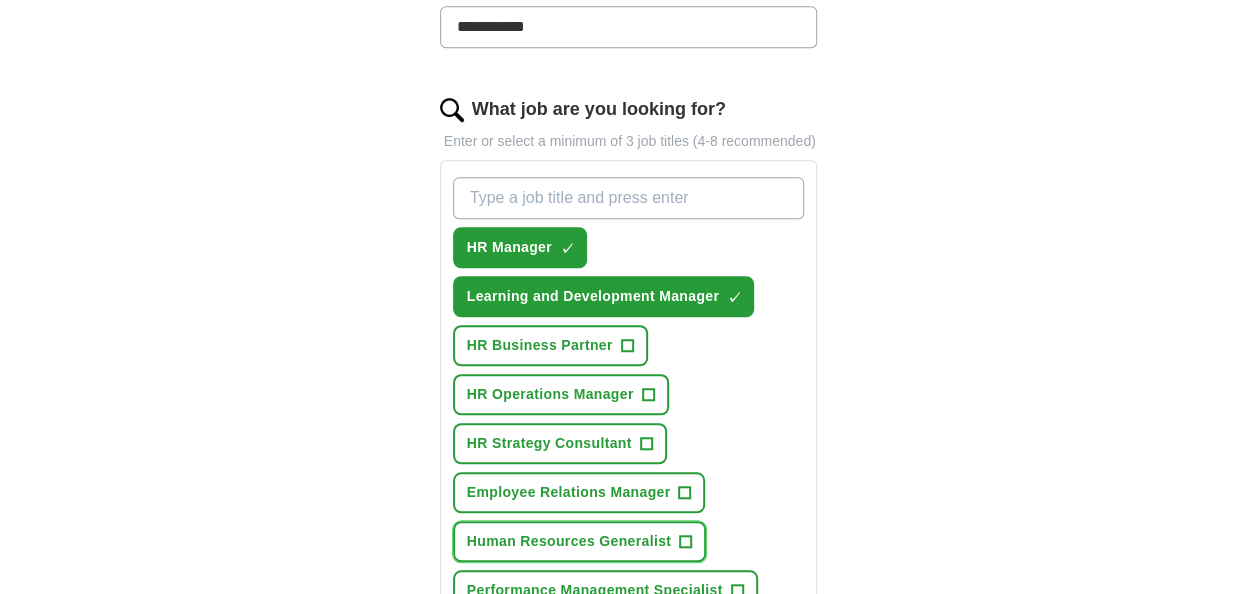 click on "Human Resources Generalist +" at bounding box center [579, 541] 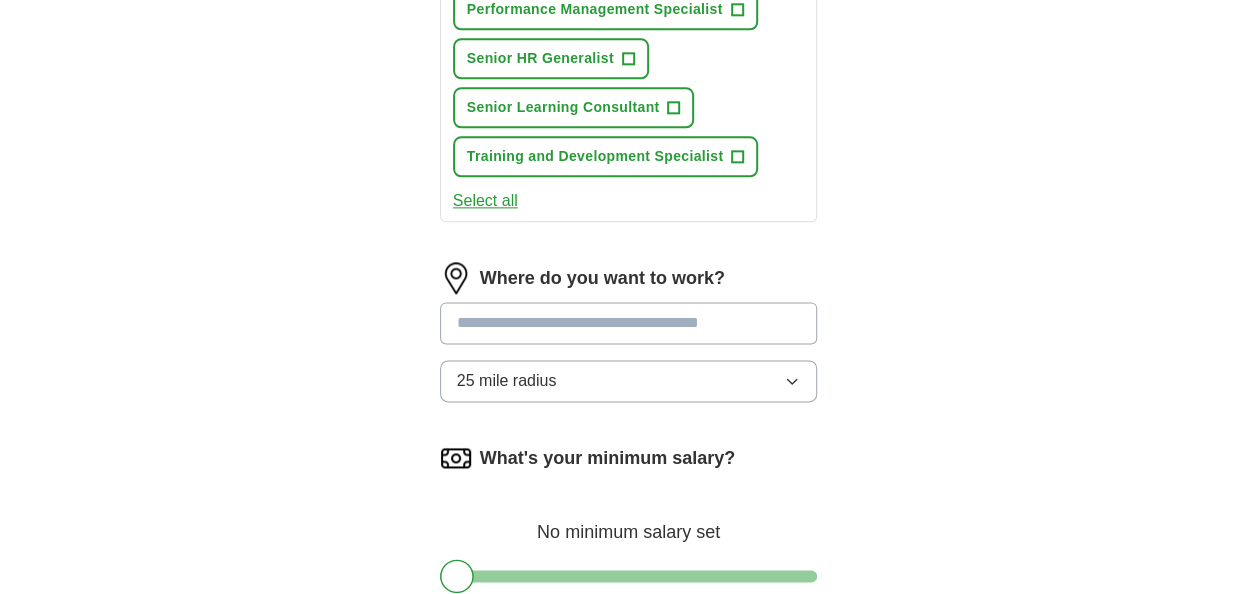 scroll, scrollTop: 1200, scrollLeft: 0, axis: vertical 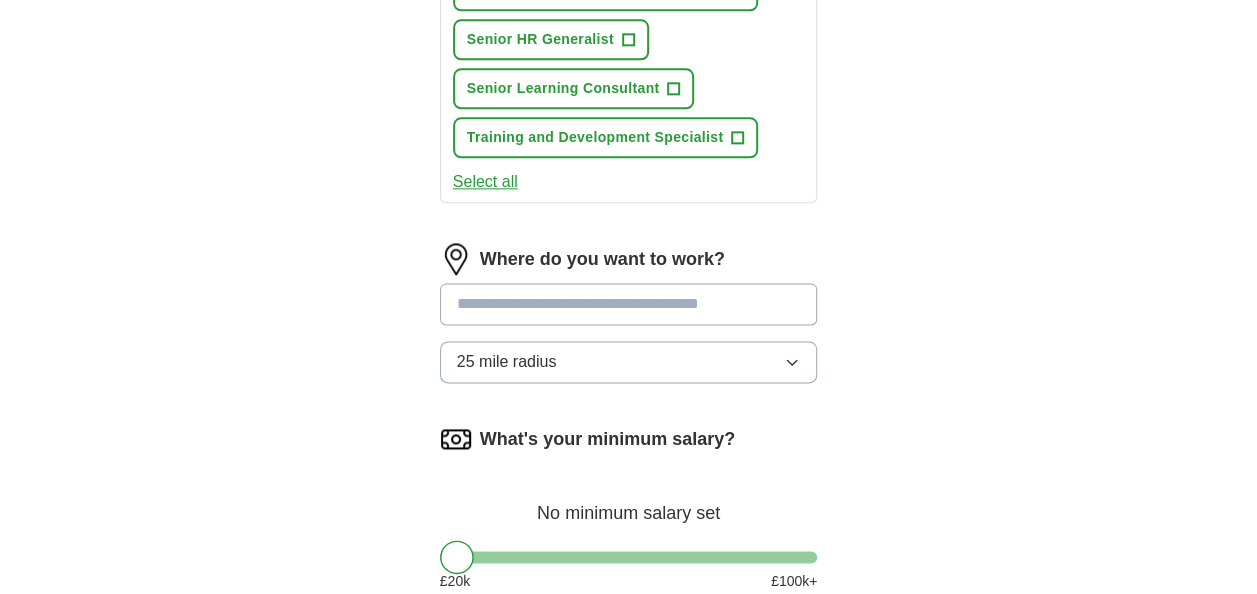 click at bounding box center [629, 304] 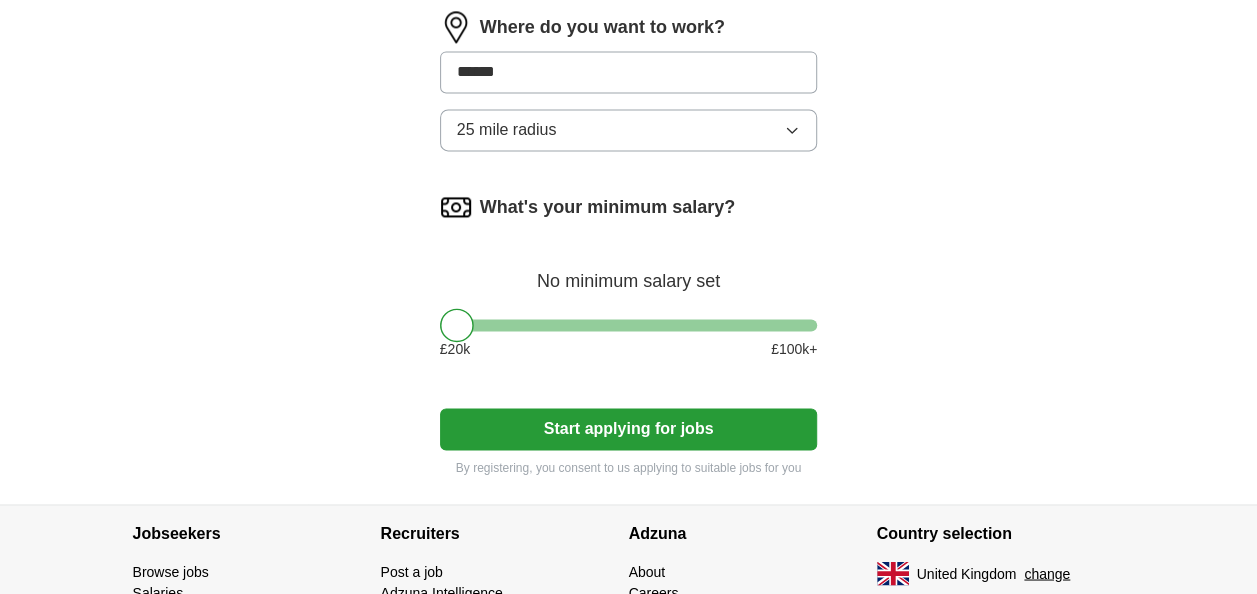 scroll, scrollTop: 1440, scrollLeft: 0, axis: vertical 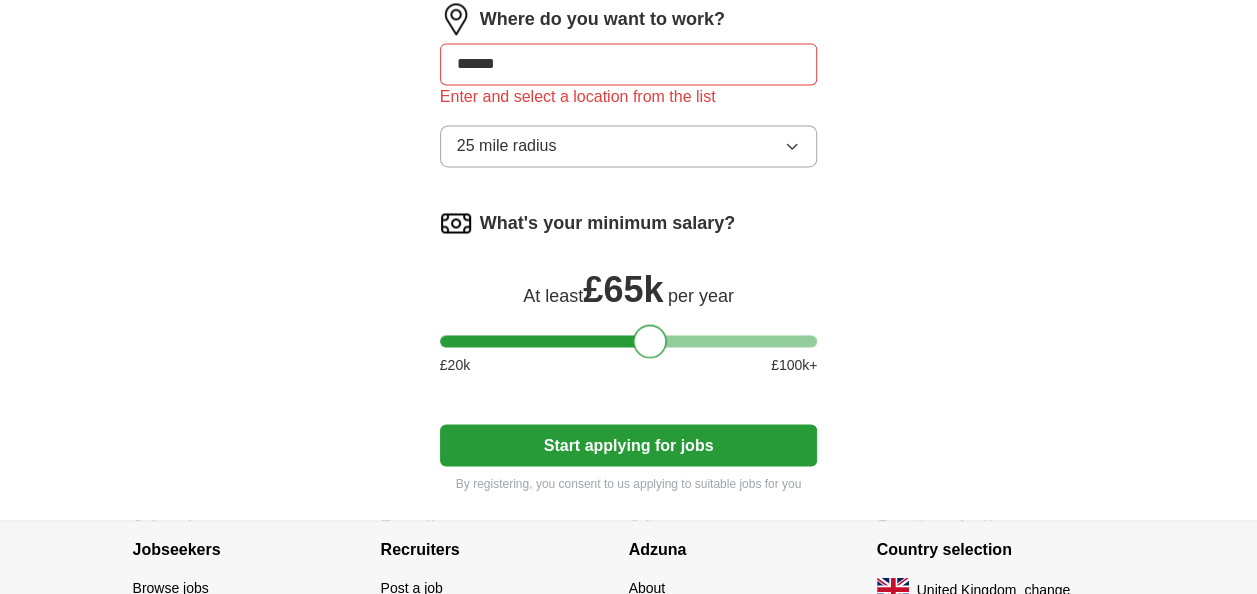 click on "What's your minimum salary? At least  £ 65k   per year £ 20 k £ 100 k+" at bounding box center [629, 299] 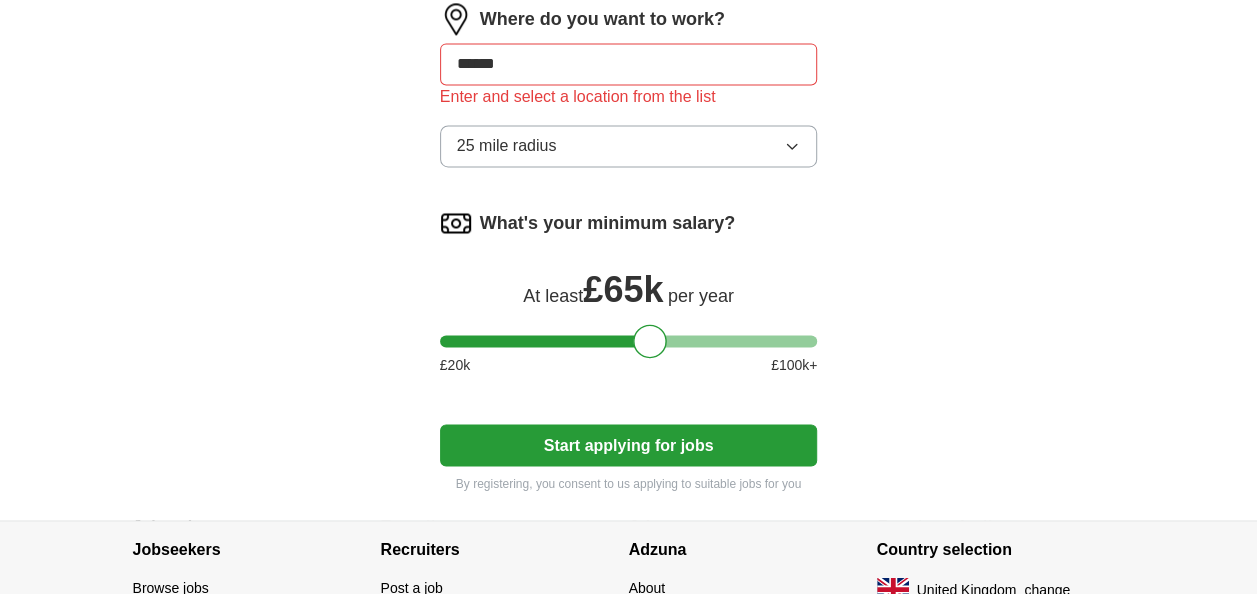 click on "******" at bounding box center (629, 64) 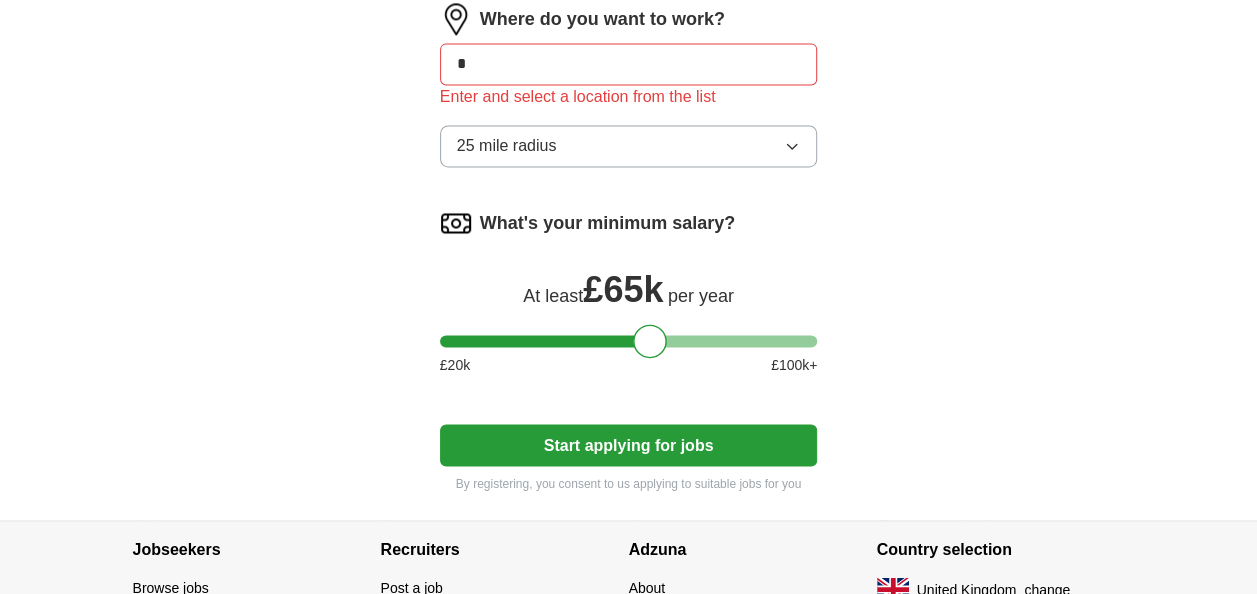 type on "*" 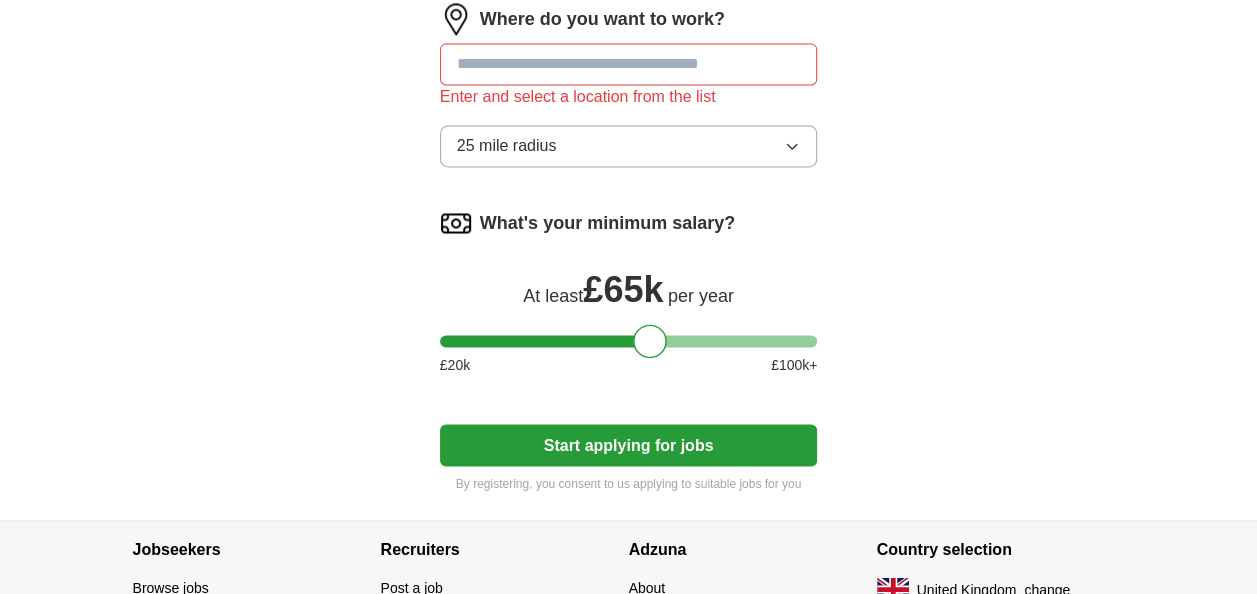 click on "Enter and select a location from the list" at bounding box center (629, 97) 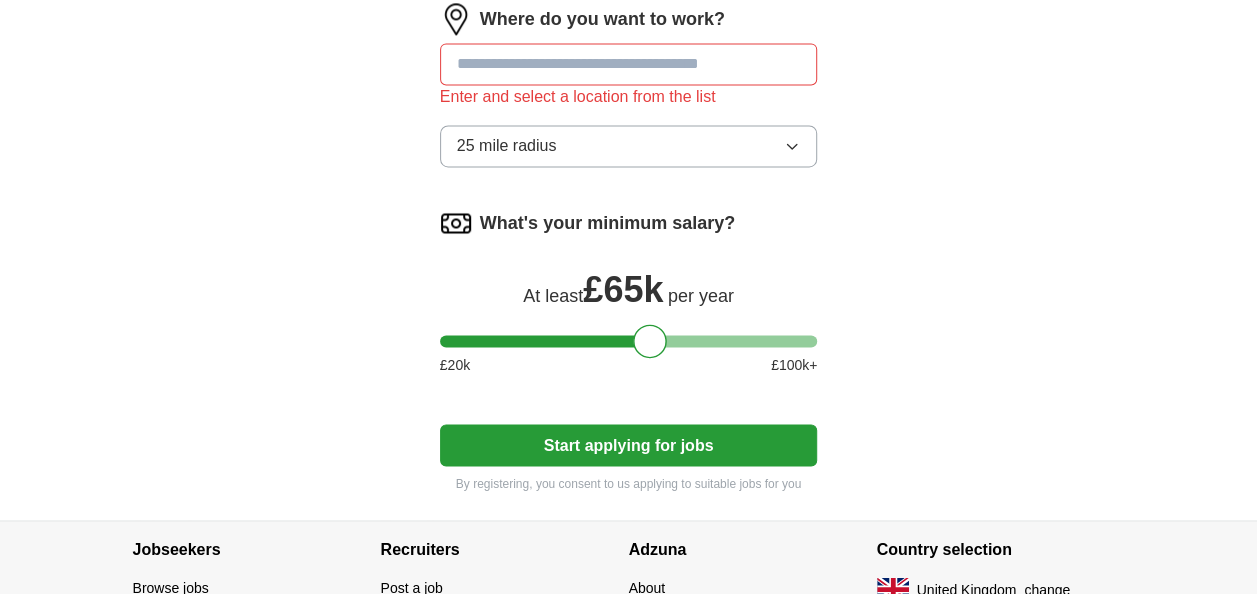 click at bounding box center (629, 64) 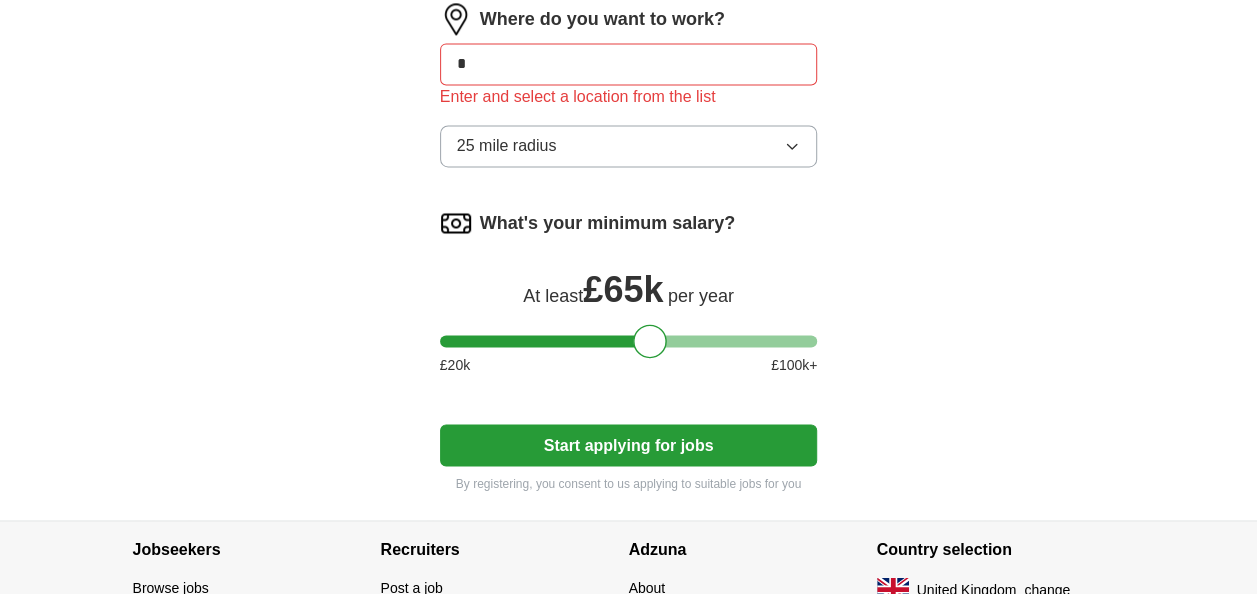 type on "**" 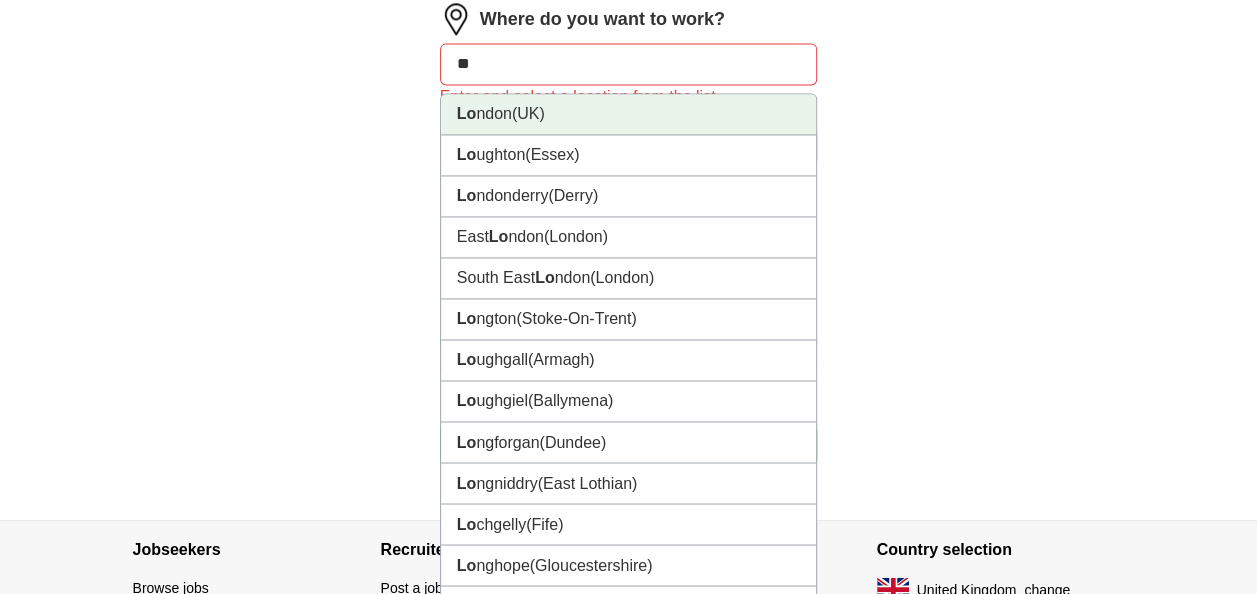 click on "Lo ndon  (UK)" at bounding box center [629, 114] 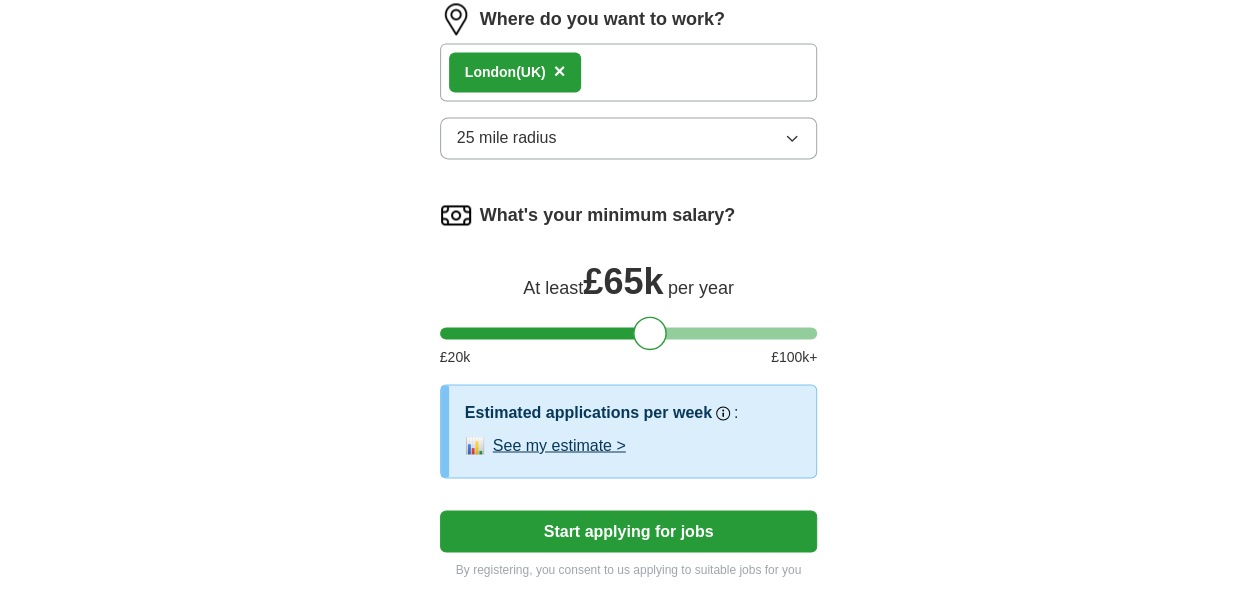 click on "Start applying for jobs" at bounding box center (629, 531) 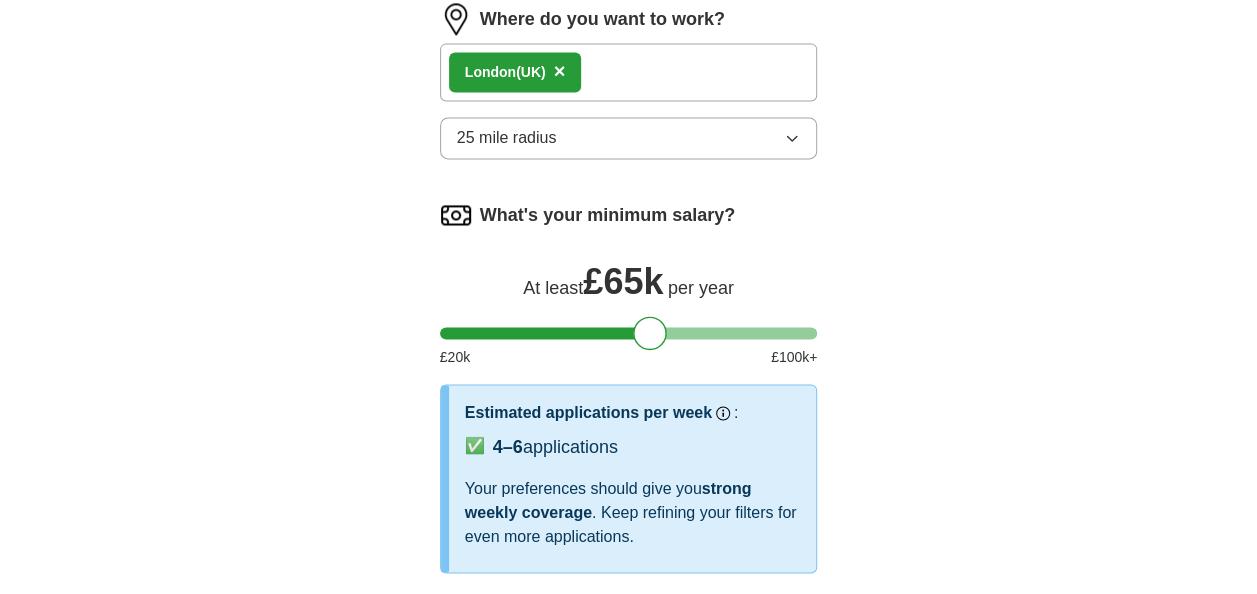 select on "**" 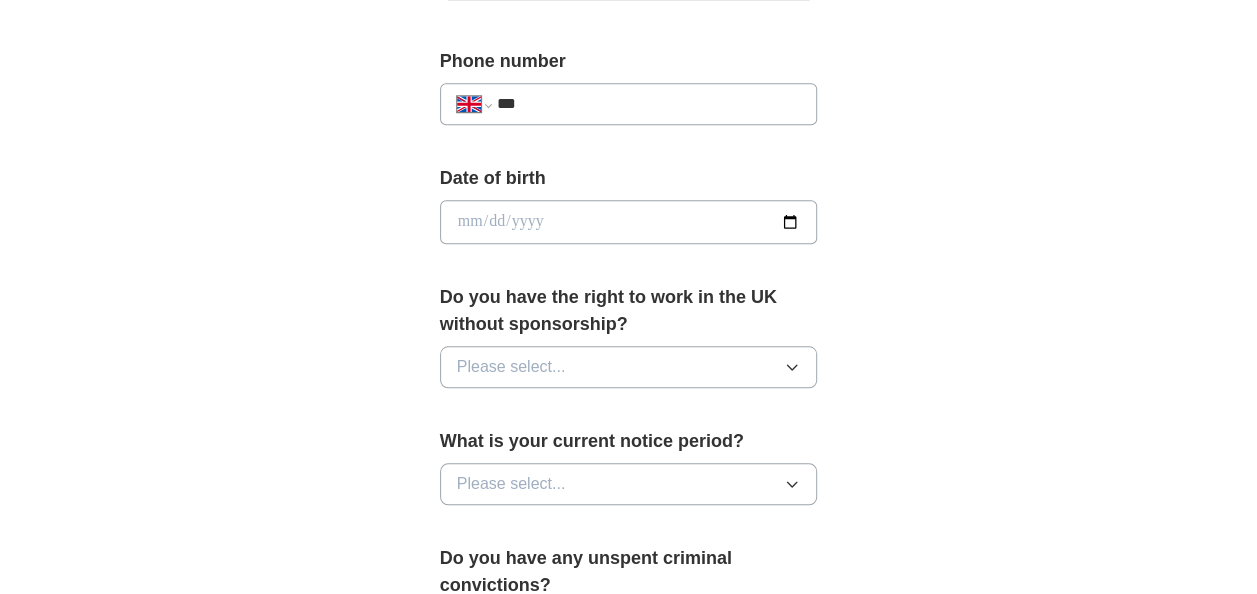 scroll, scrollTop: 853, scrollLeft: 0, axis: vertical 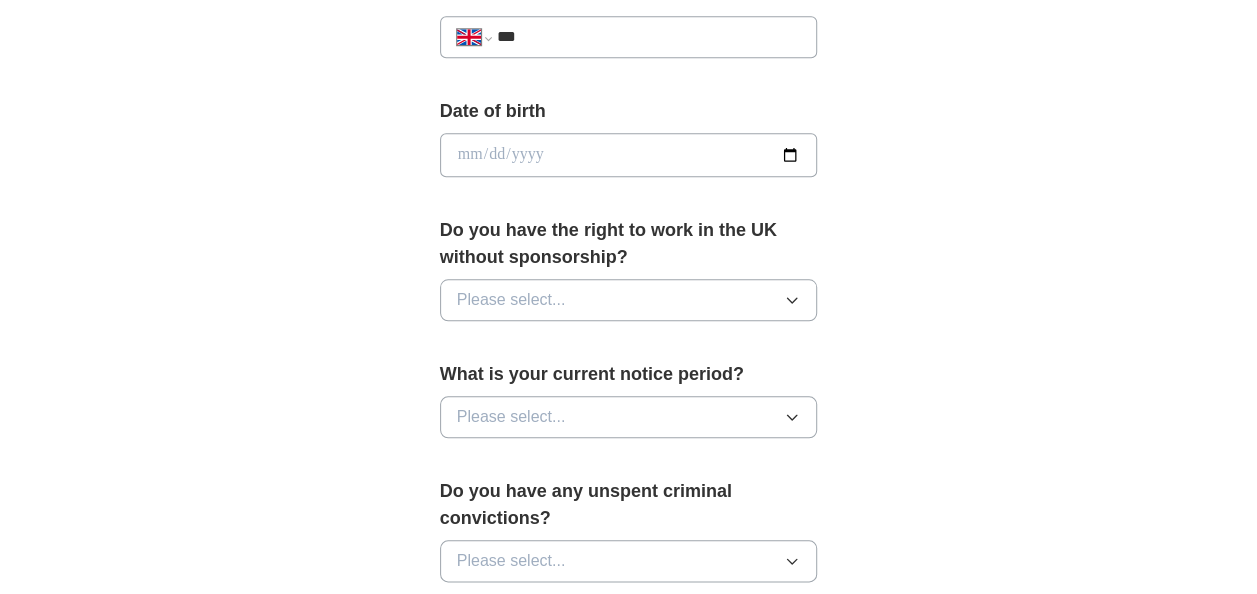 click 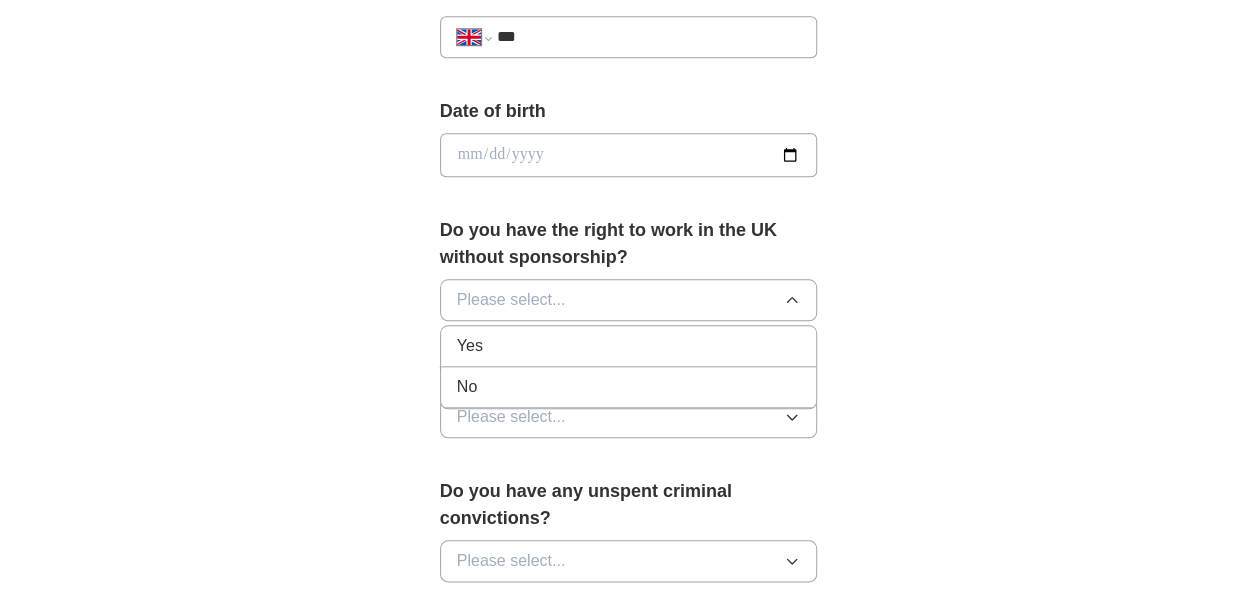 click on "No" at bounding box center (629, 387) 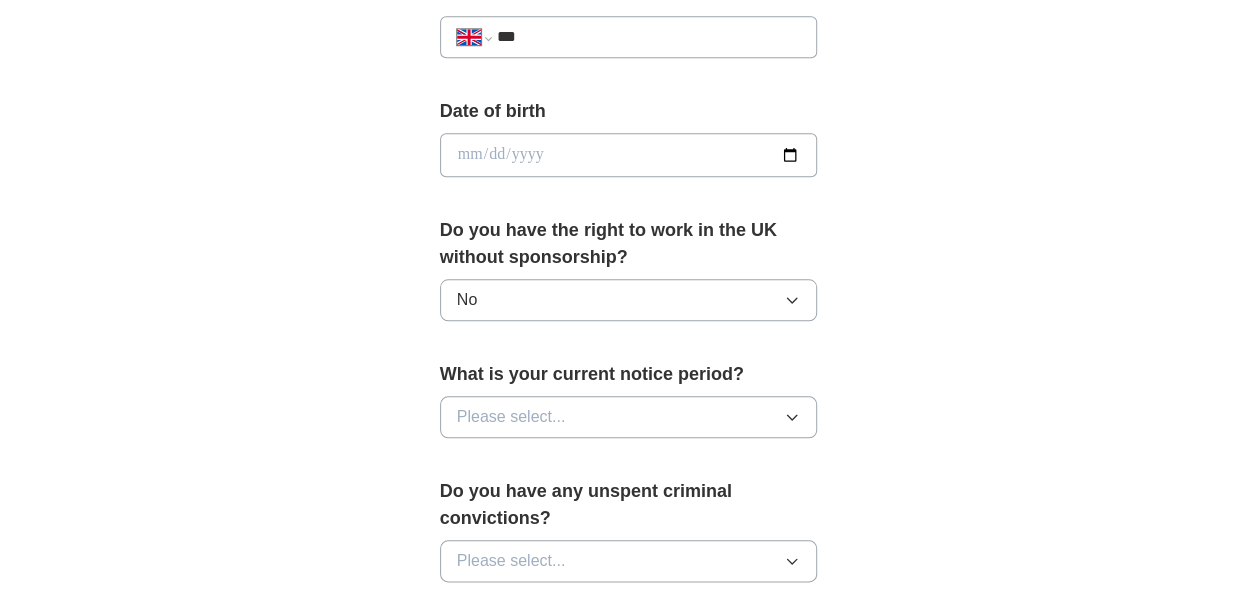 click 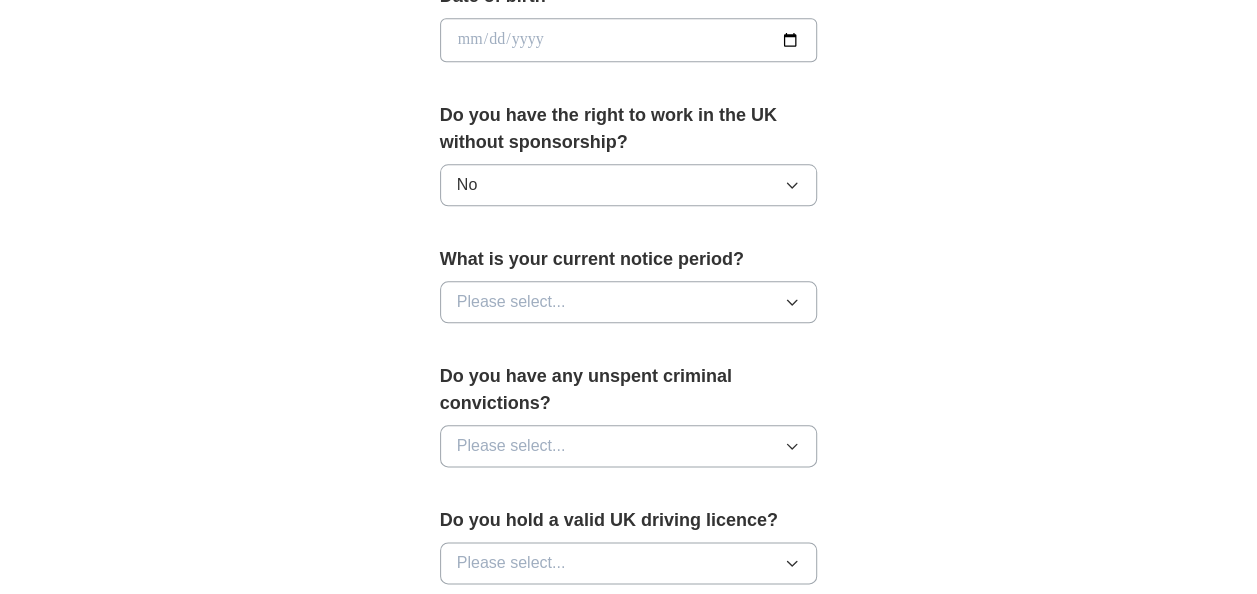 scroll, scrollTop: 973, scrollLeft: 0, axis: vertical 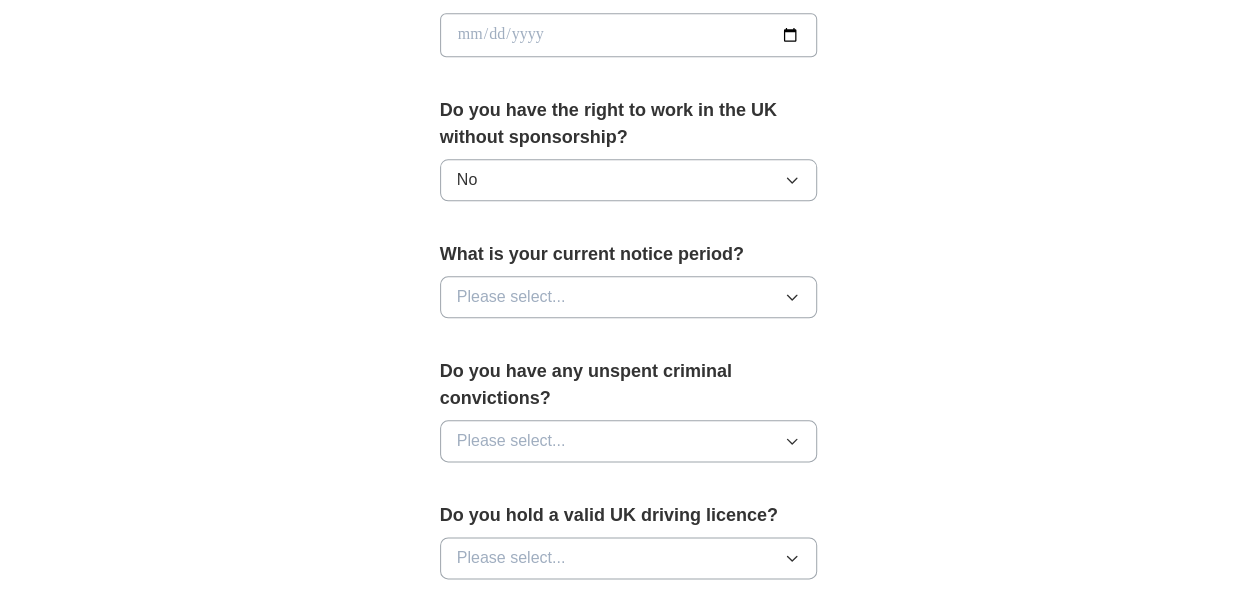 click 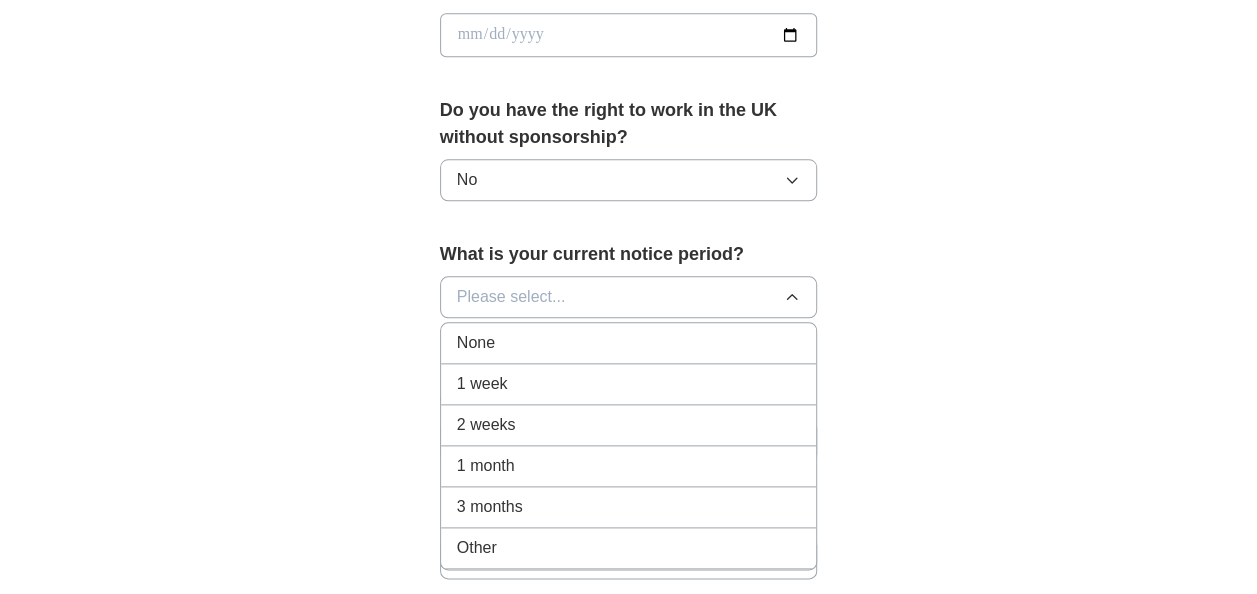click on "1 month" at bounding box center (629, 466) 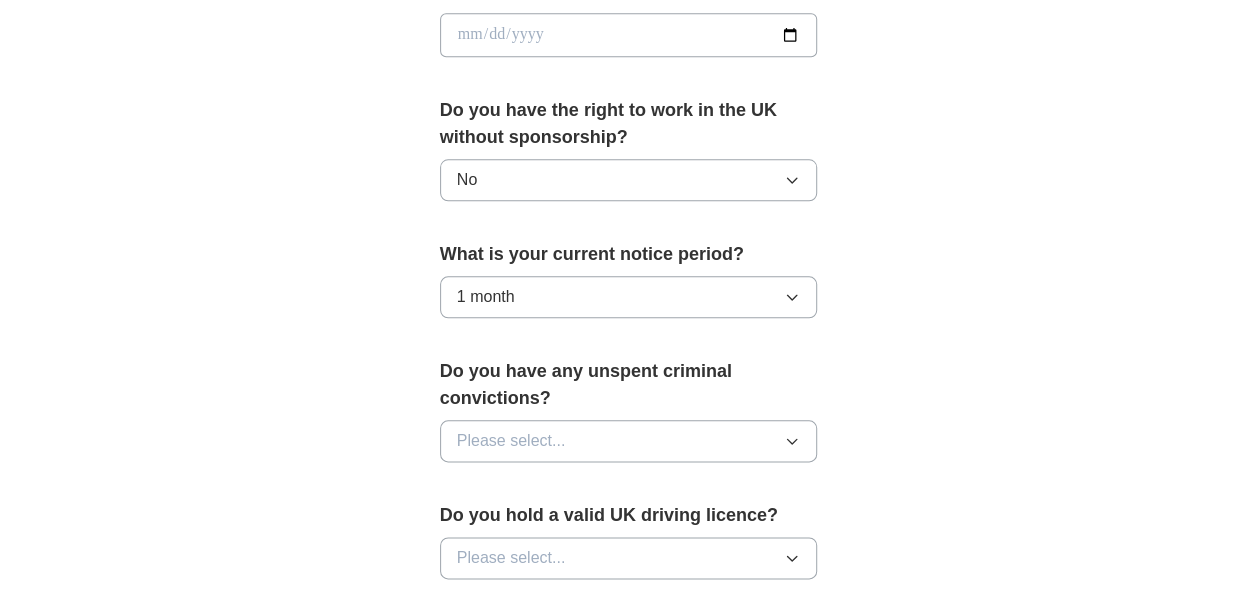 click 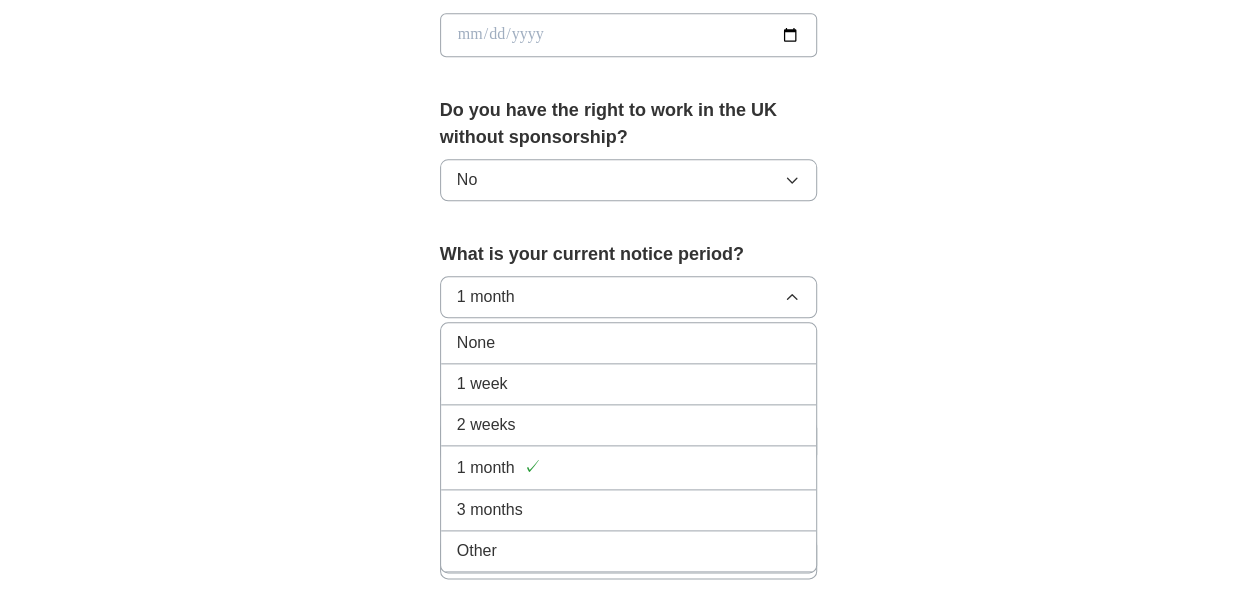 click on "3 months" at bounding box center (629, 510) 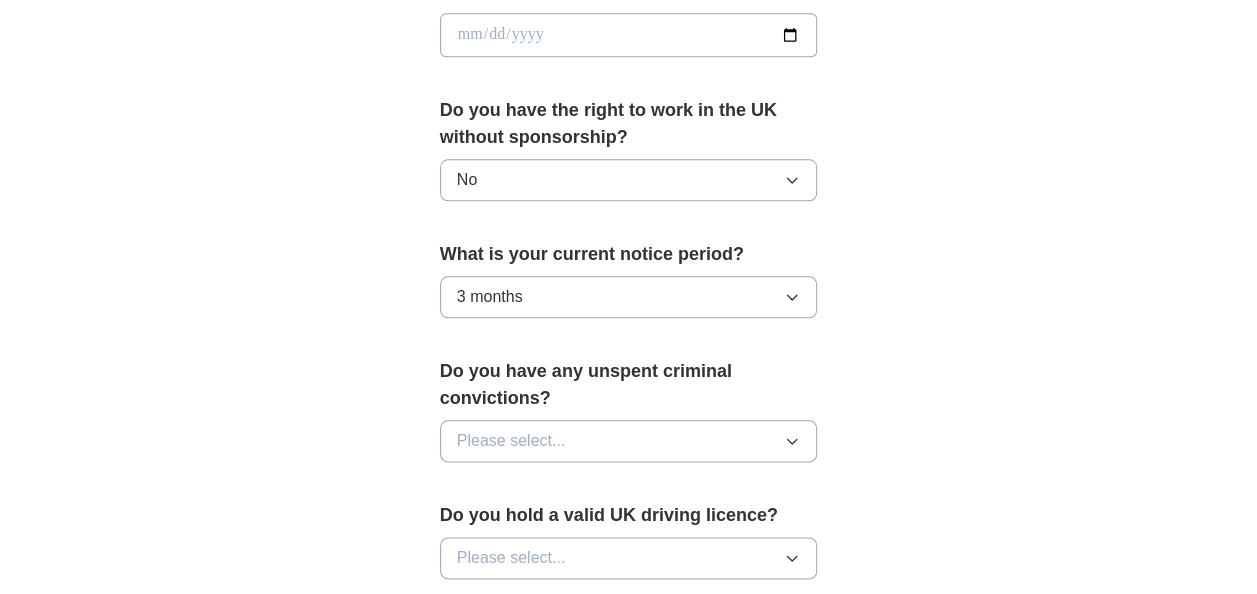 click 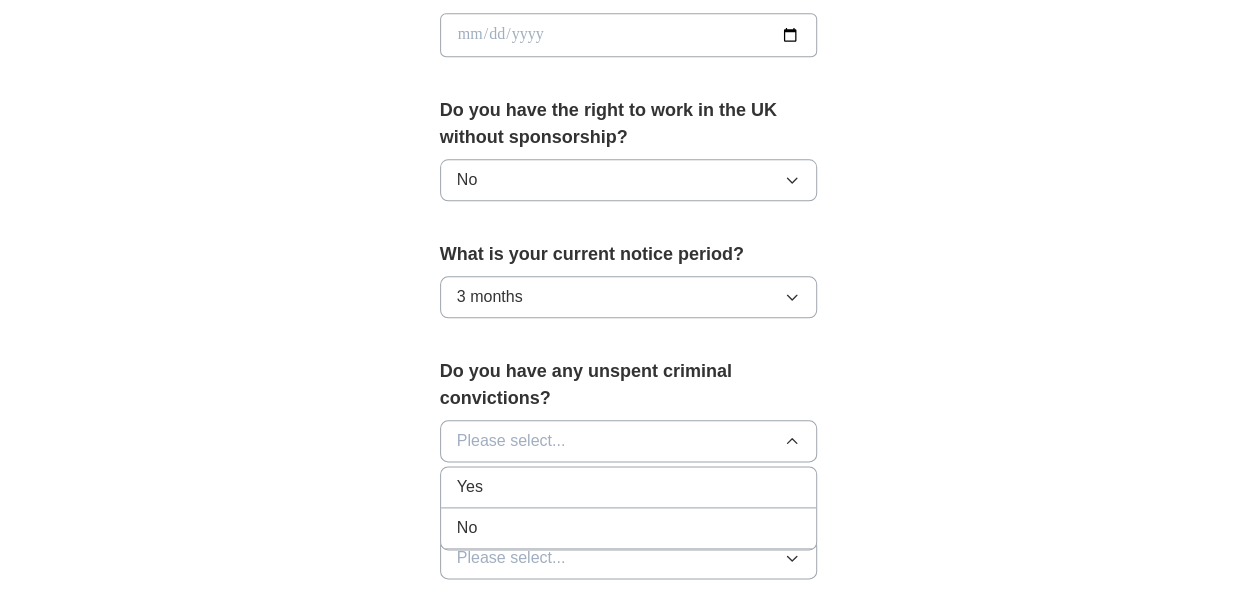 click on "No" at bounding box center (629, 528) 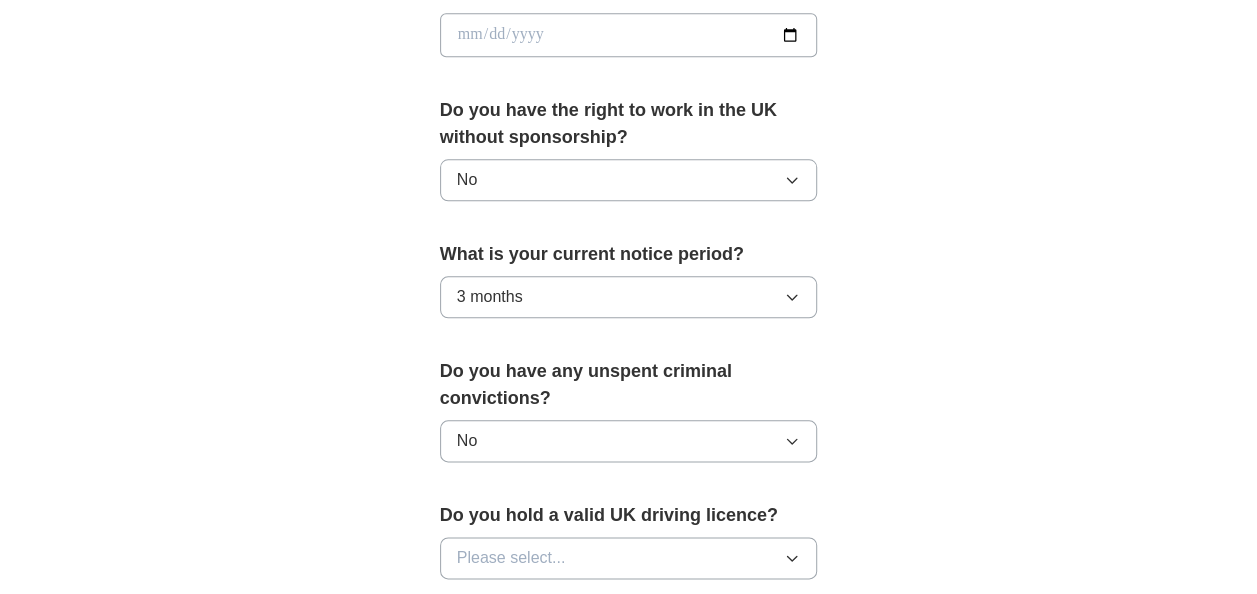 click 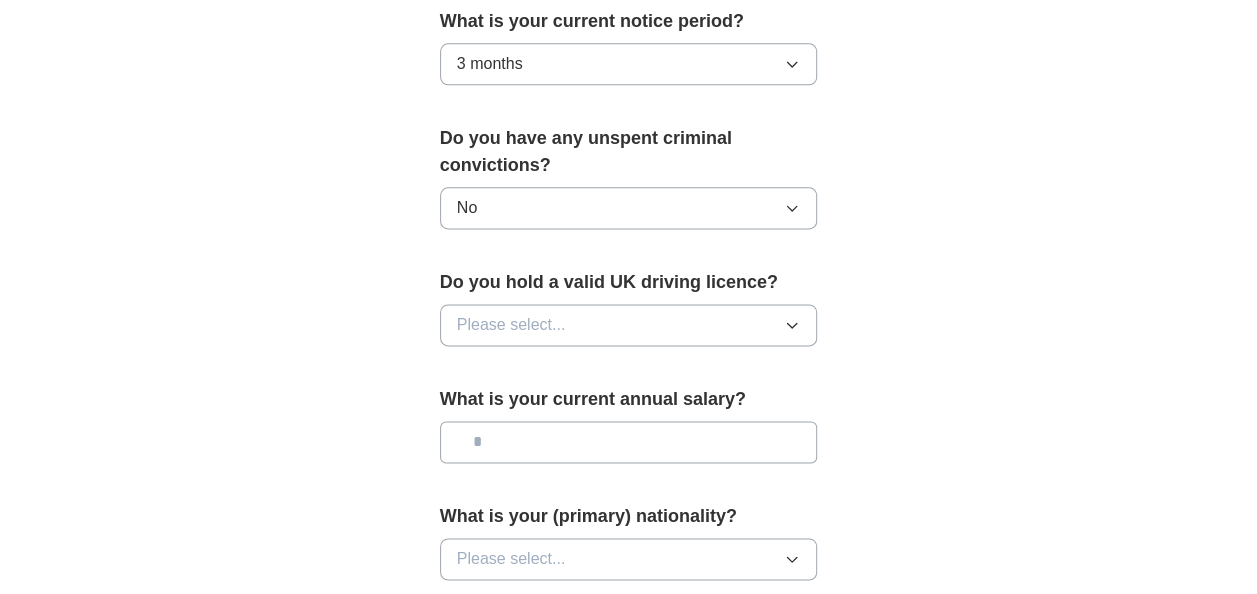 scroll, scrollTop: 1213, scrollLeft: 0, axis: vertical 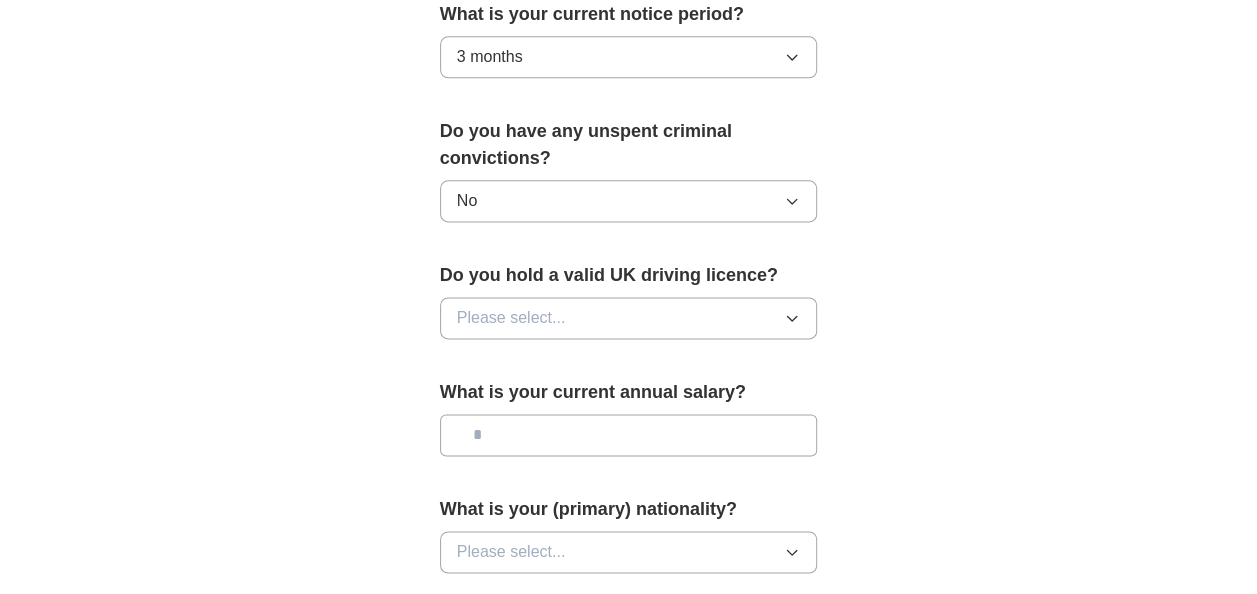 click 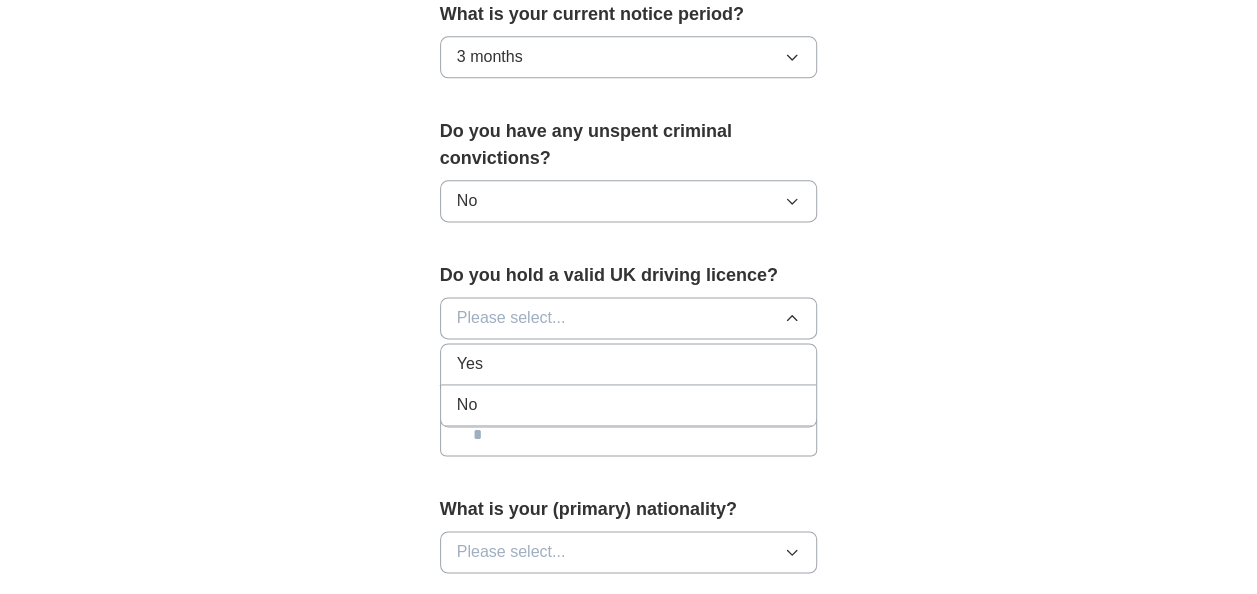 click on "No" at bounding box center (629, 405) 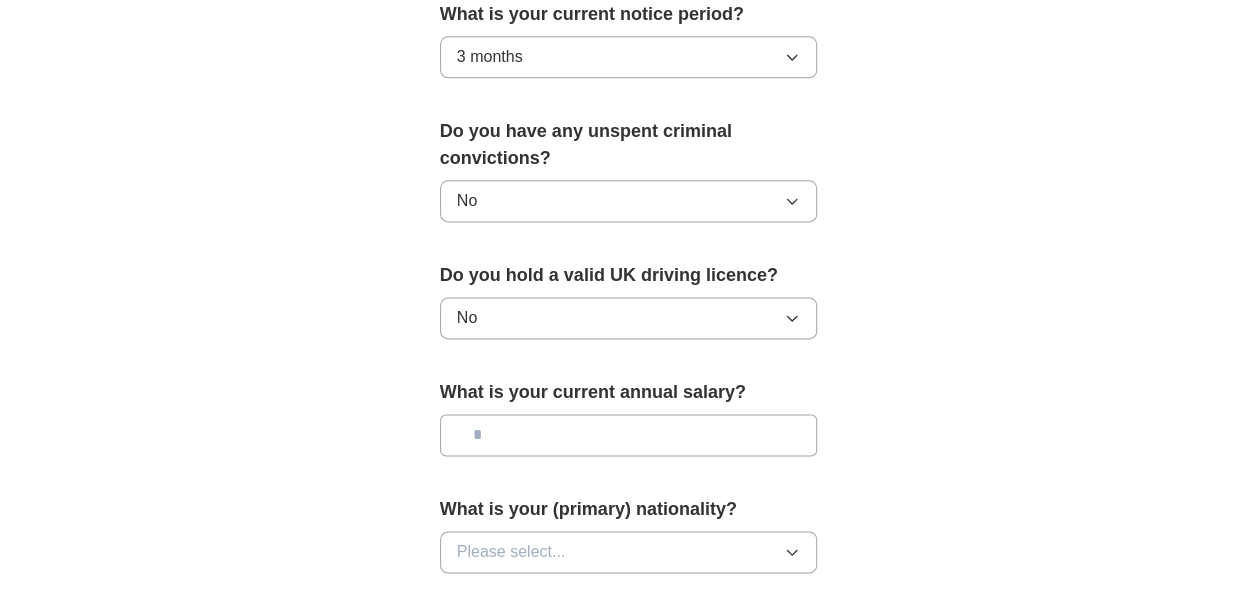 click at bounding box center [629, 435] 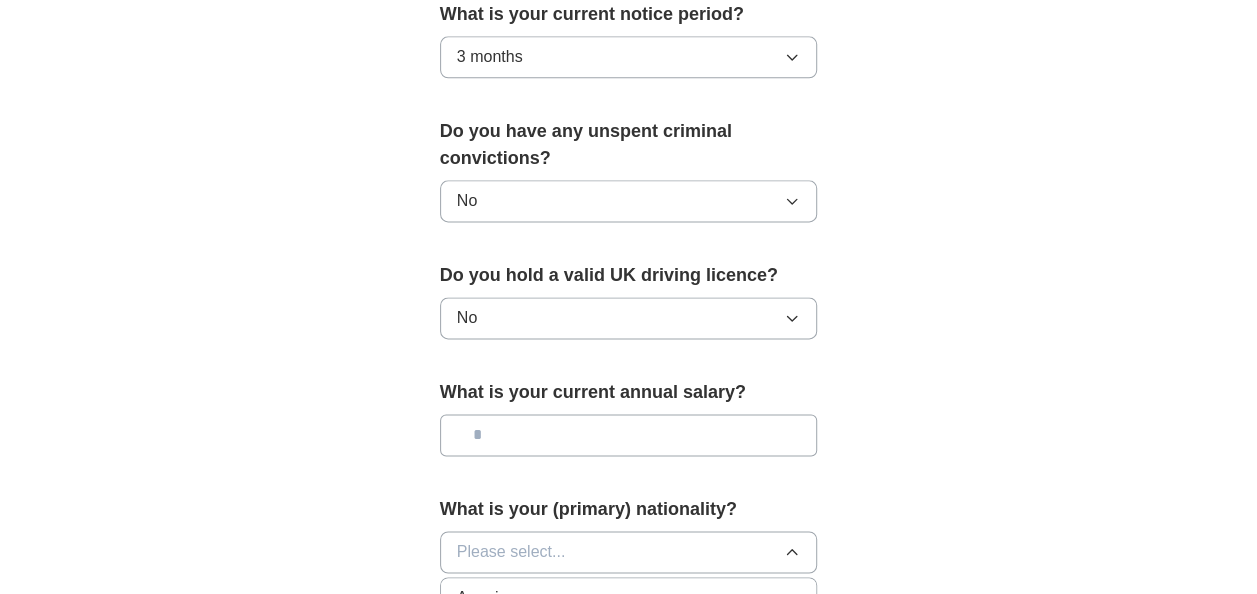 click on "Please select..." at bounding box center (629, 552) 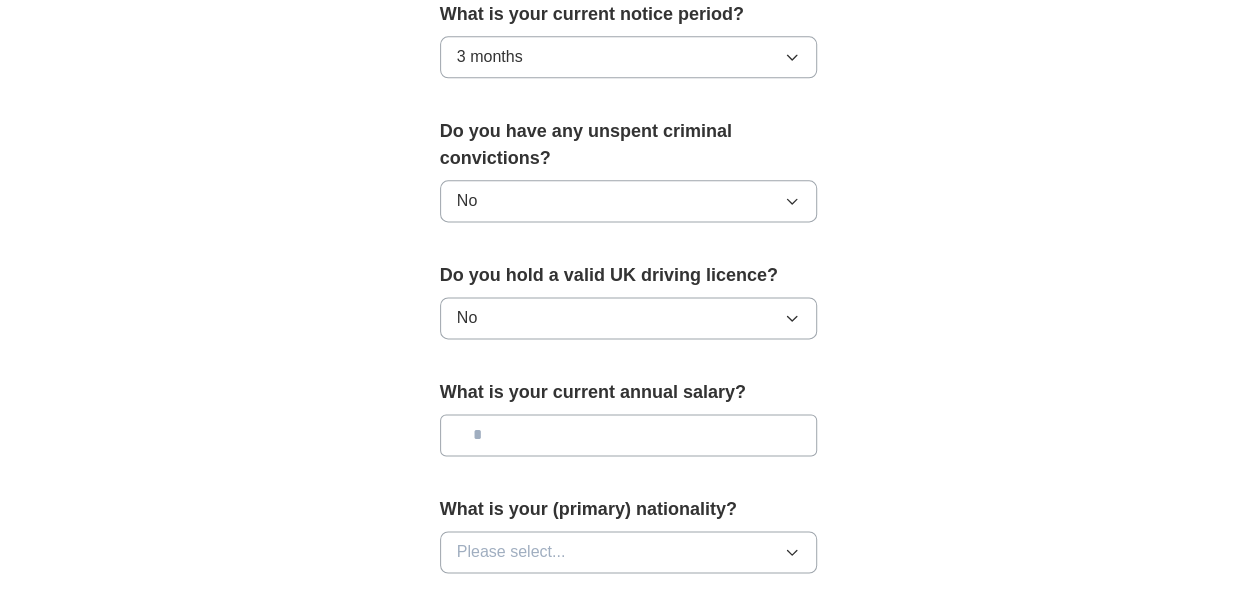 type 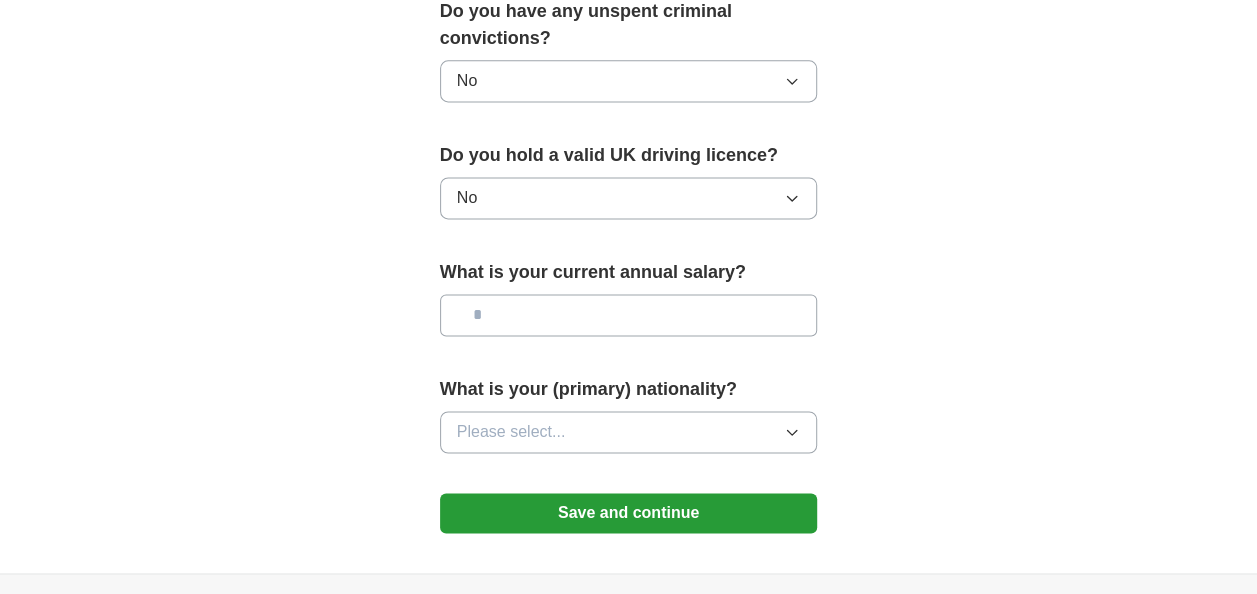 scroll, scrollTop: 1493, scrollLeft: 0, axis: vertical 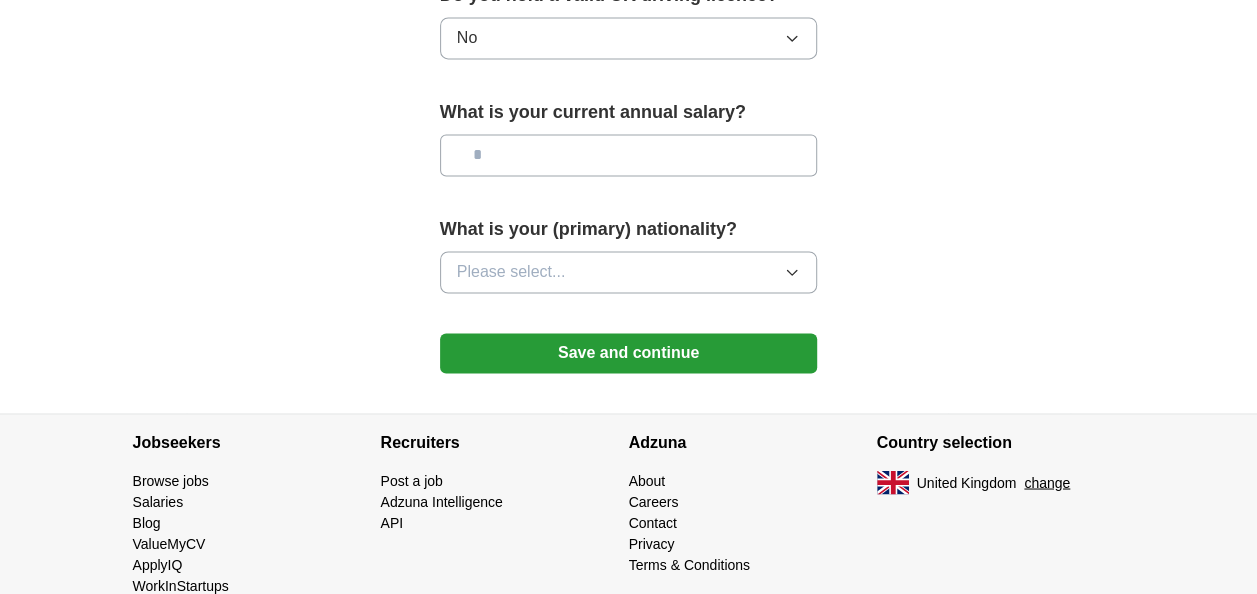 click 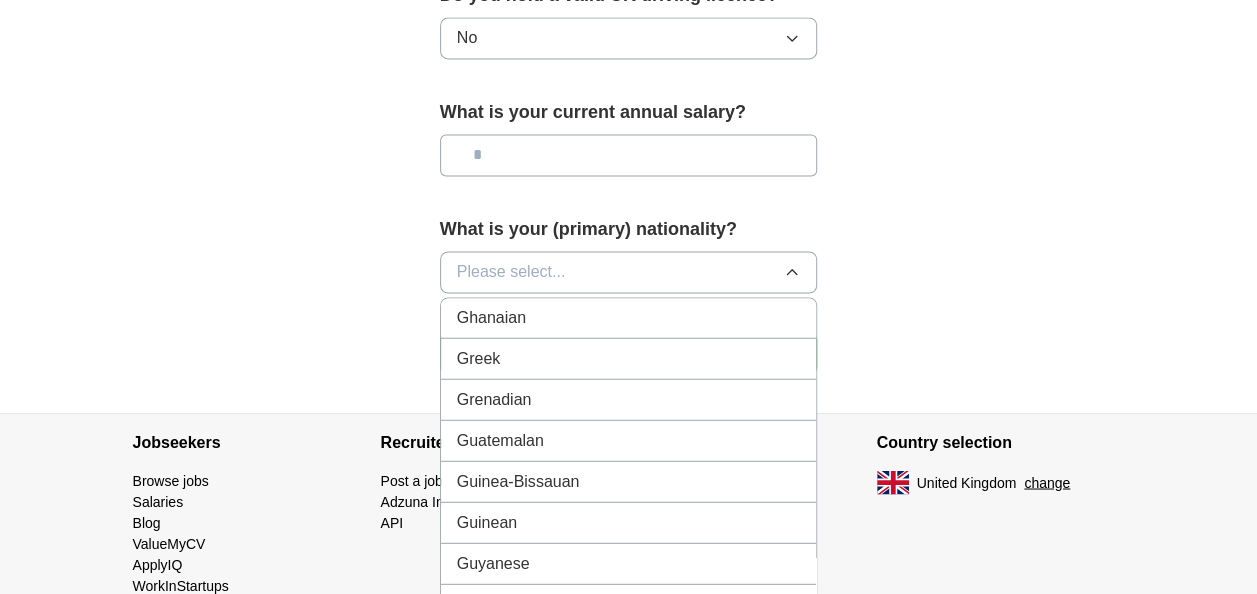 scroll, scrollTop: 2440, scrollLeft: 0, axis: vertical 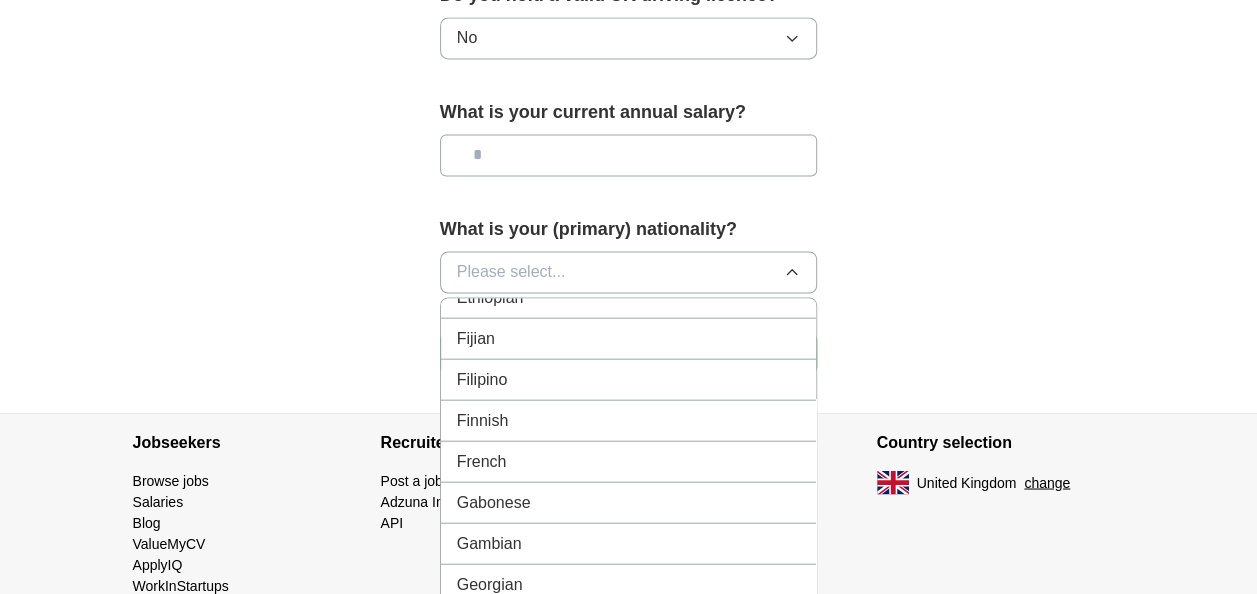 click on "Georgian" at bounding box center (629, 584) 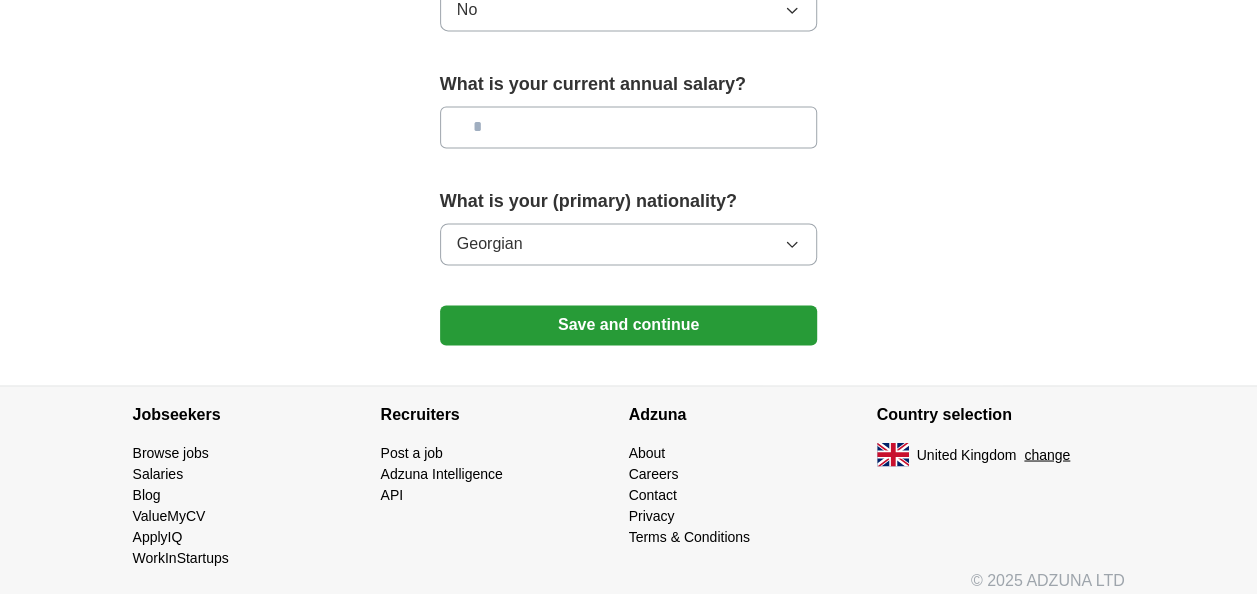 scroll, scrollTop: 1526, scrollLeft: 0, axis: vertical 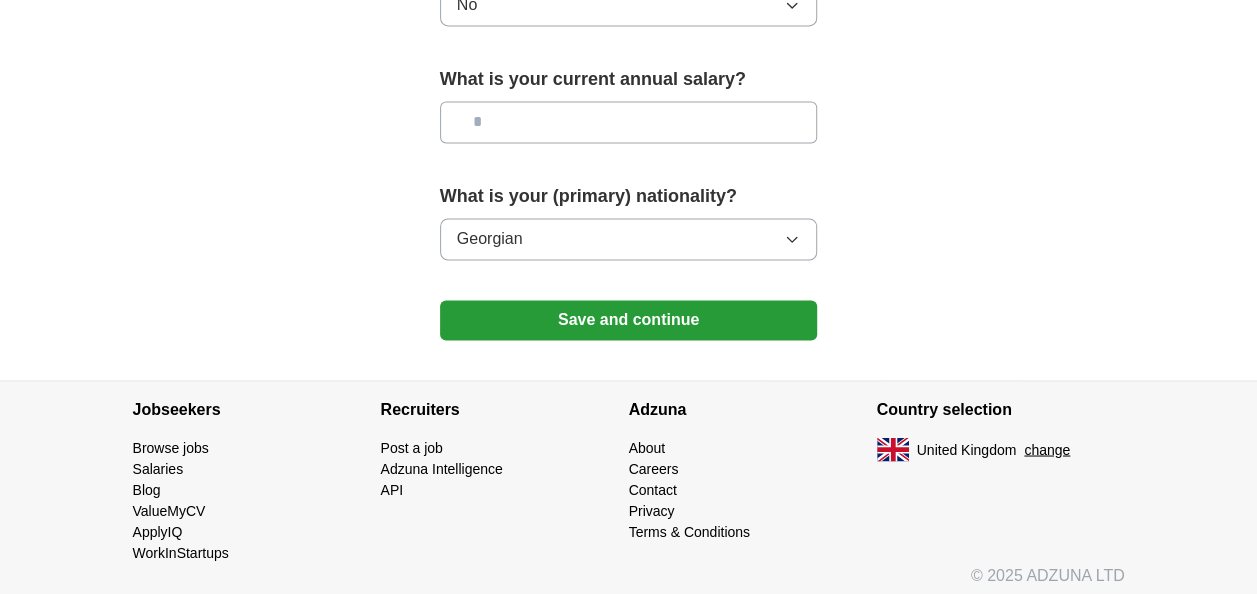 click 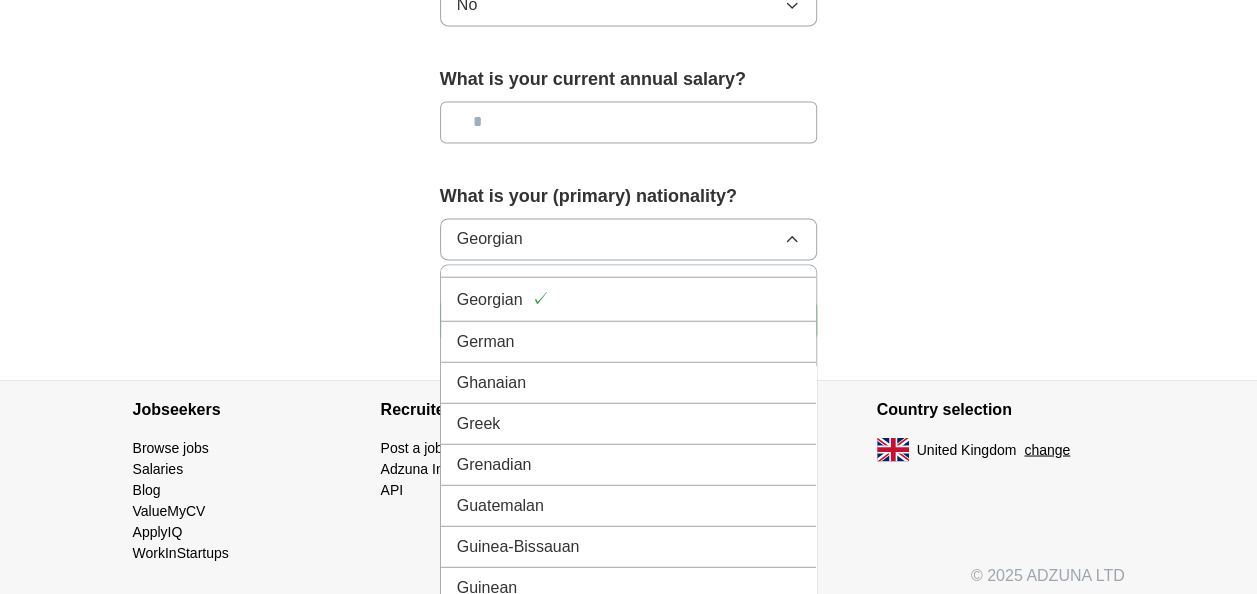 scroll, scrollTop: 2693, scrollLeft: 0, axis: vertical 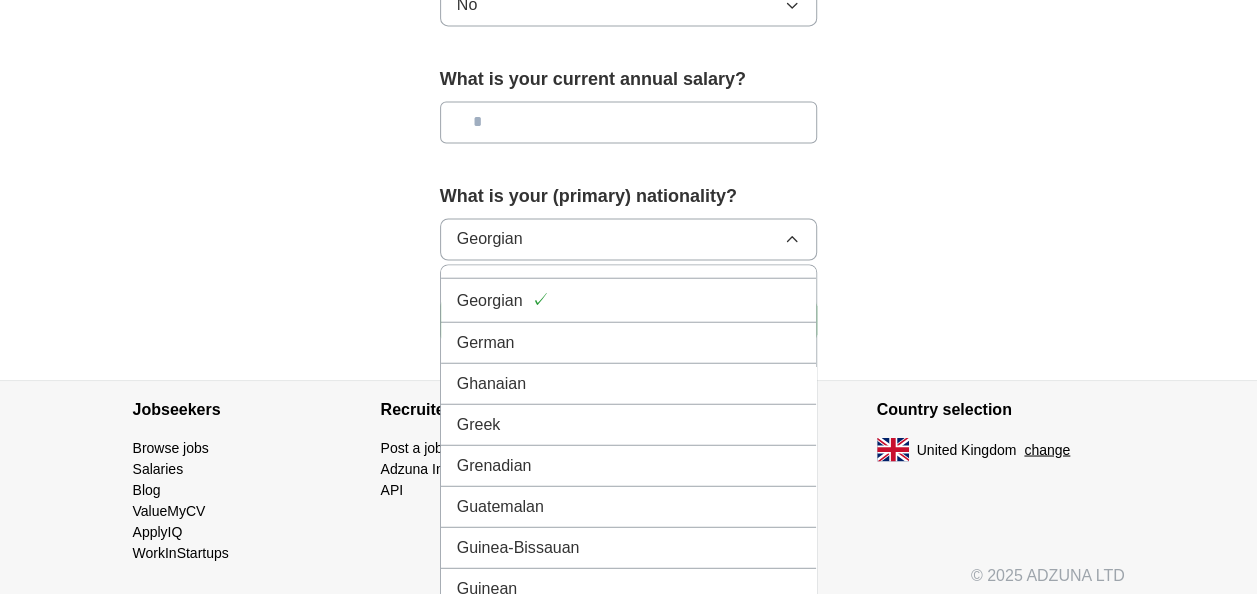 click on "Ghanaian" at bounding box center [629, 383] 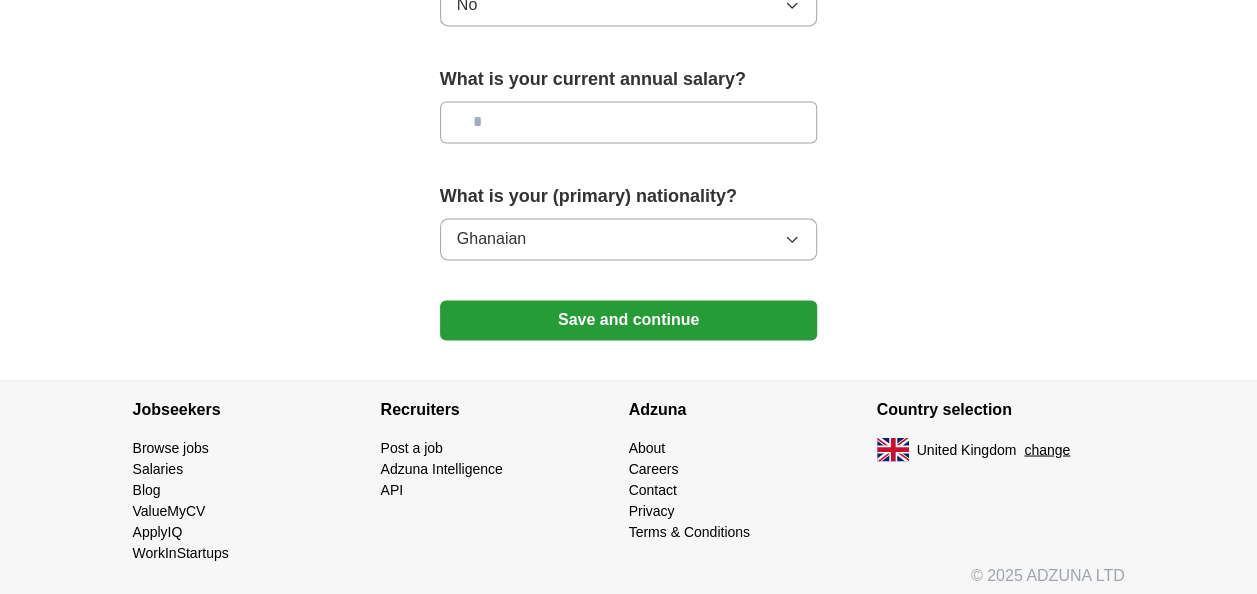 click at bounding box center [629, 122] 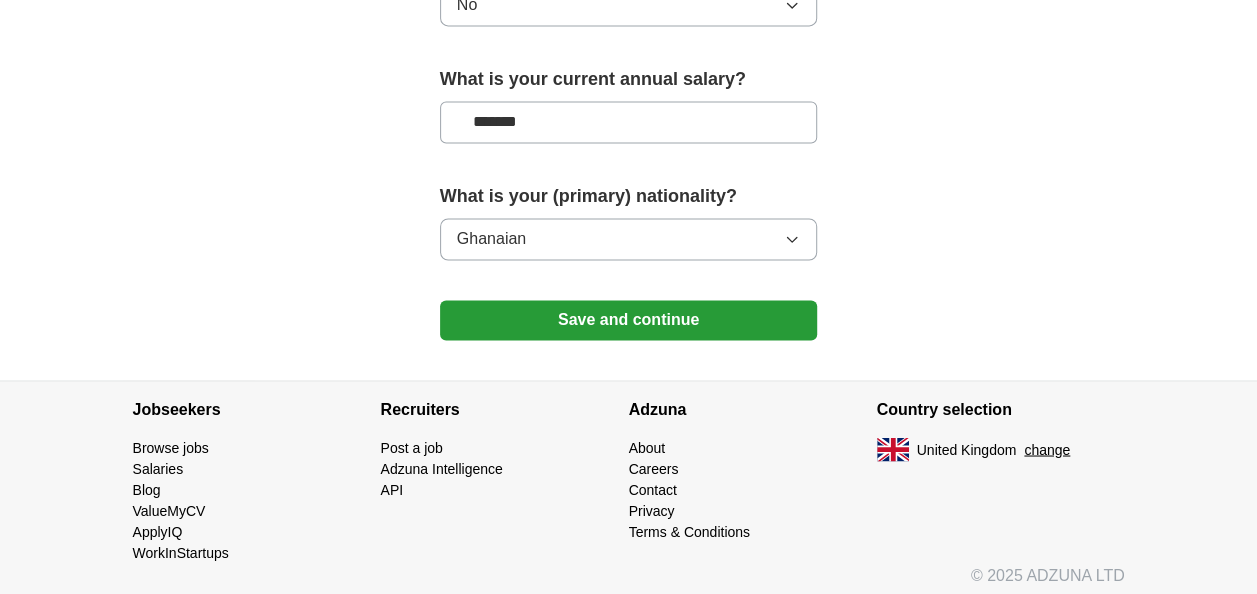 type on "*******" 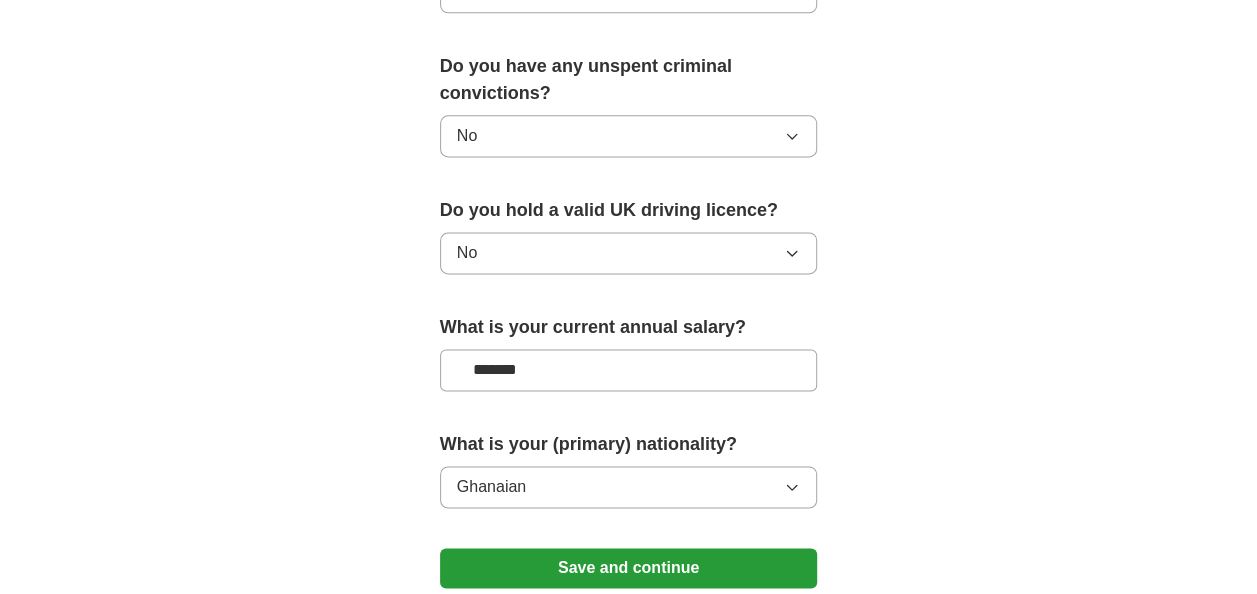 scroll, scrollTop: 1237, scrollLeft: 0, axis: vertical 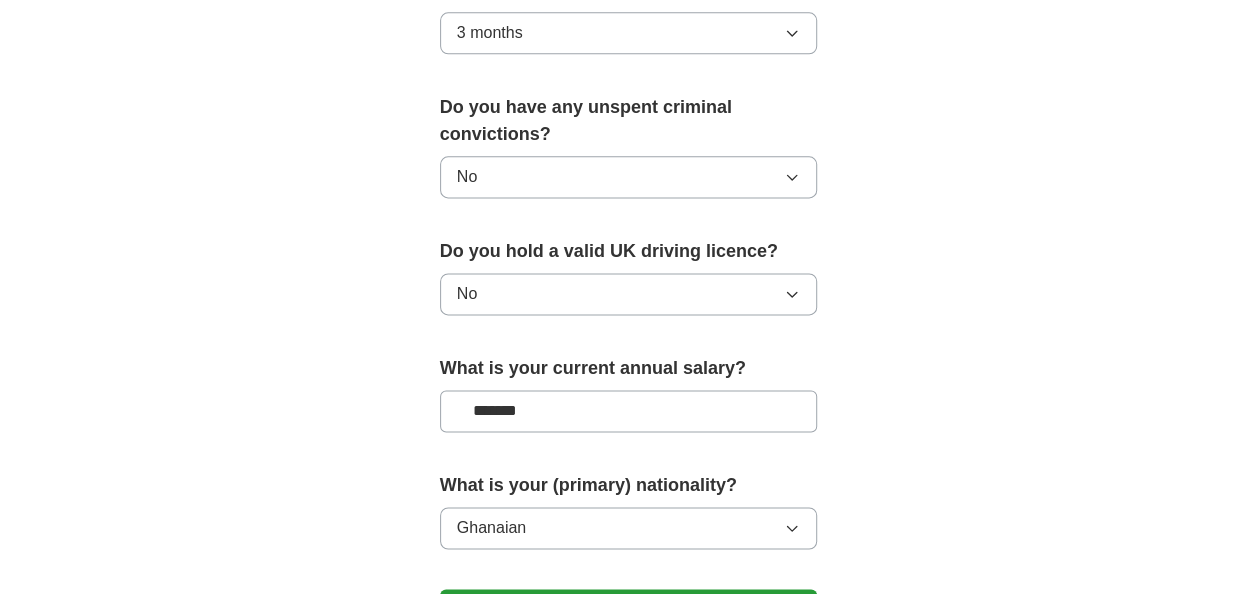 click 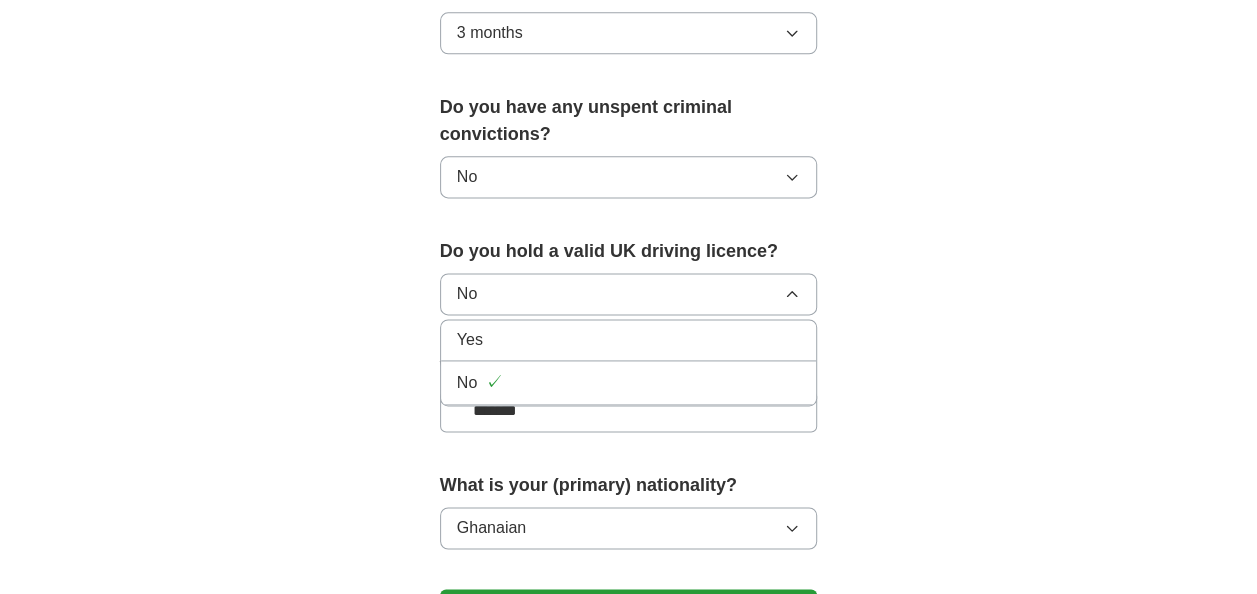 click on "Yes" at bounding box center (629, 340) 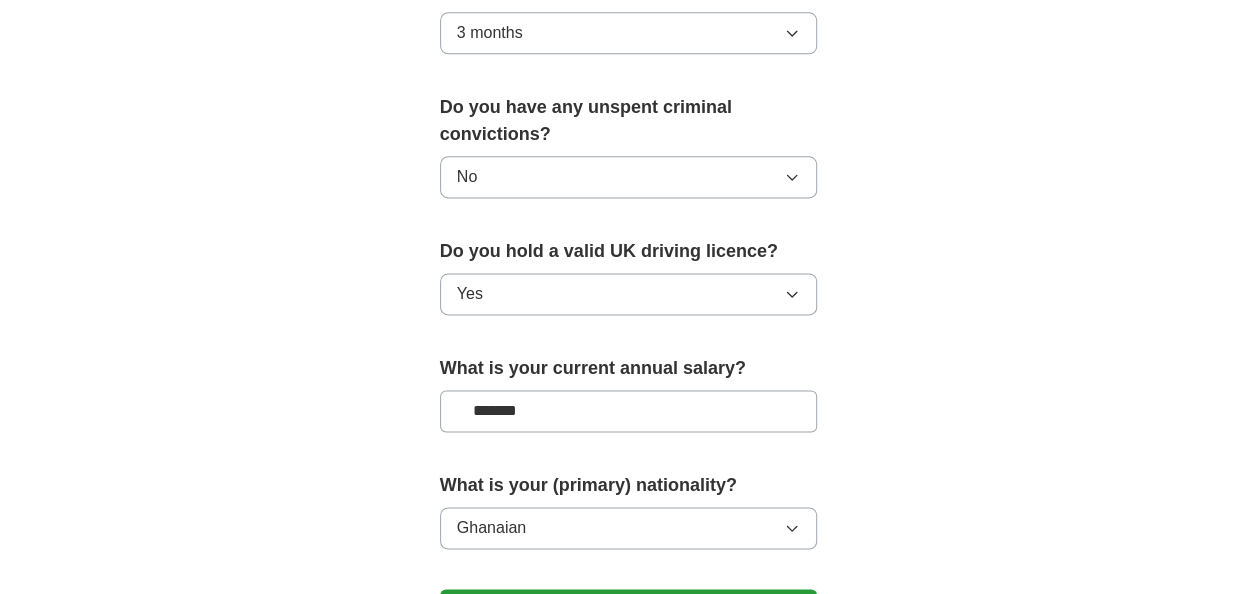 click on "Address Street address [CITY] [STATE] / region [ZIP] [COUNTRY] Please select... [PHONE]" at bounding box center [629, -254] 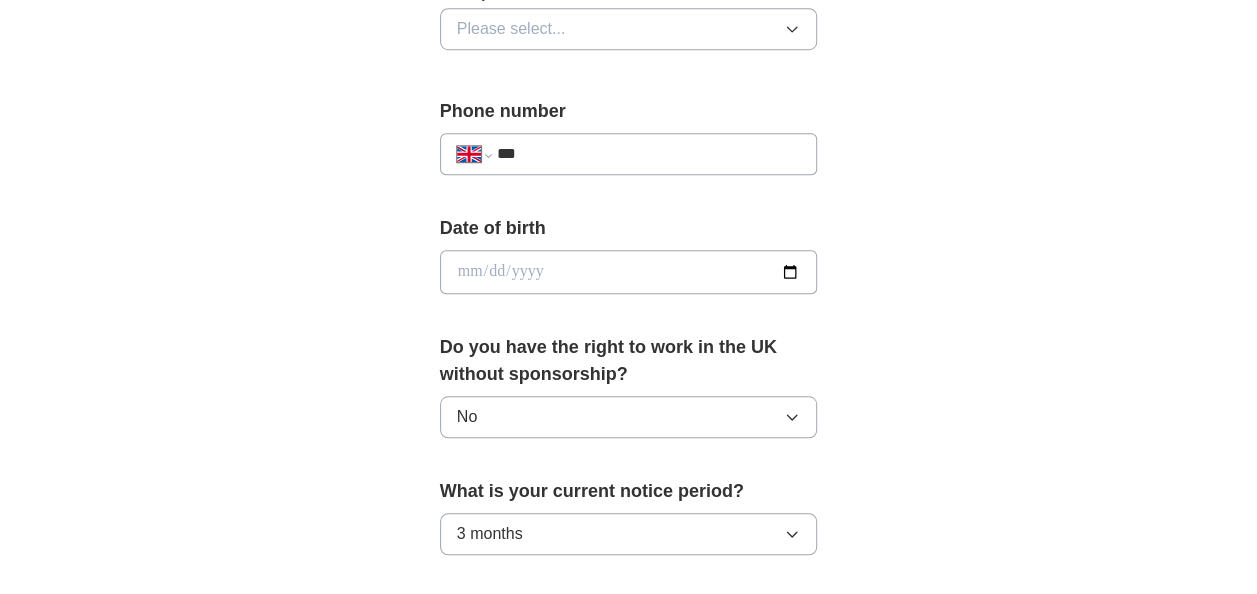 scroll, scrollTop: 727, scrollLeft: 0, axis: vertical 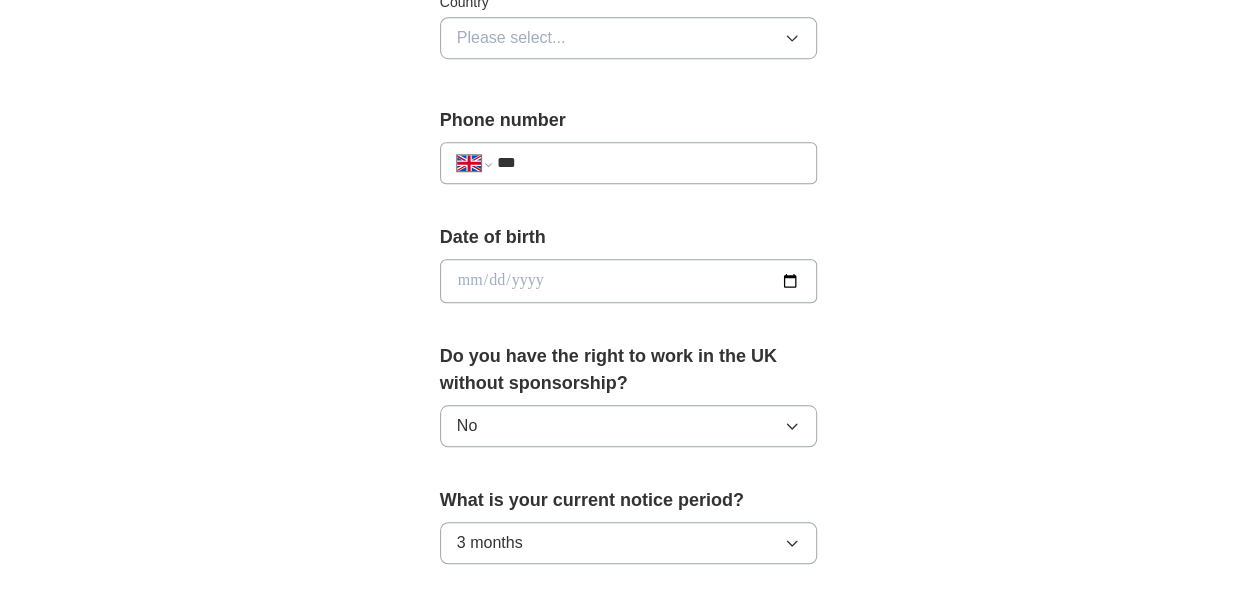click at bounding box center [629, 281] 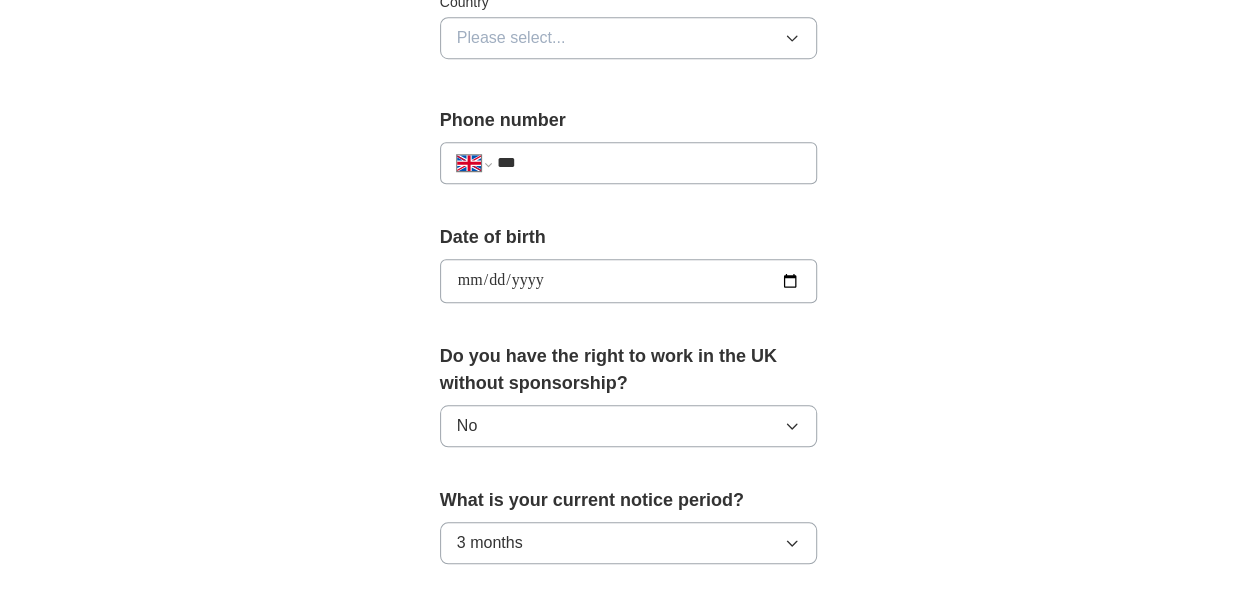 click on "**********" at bounding box center [629, 281] 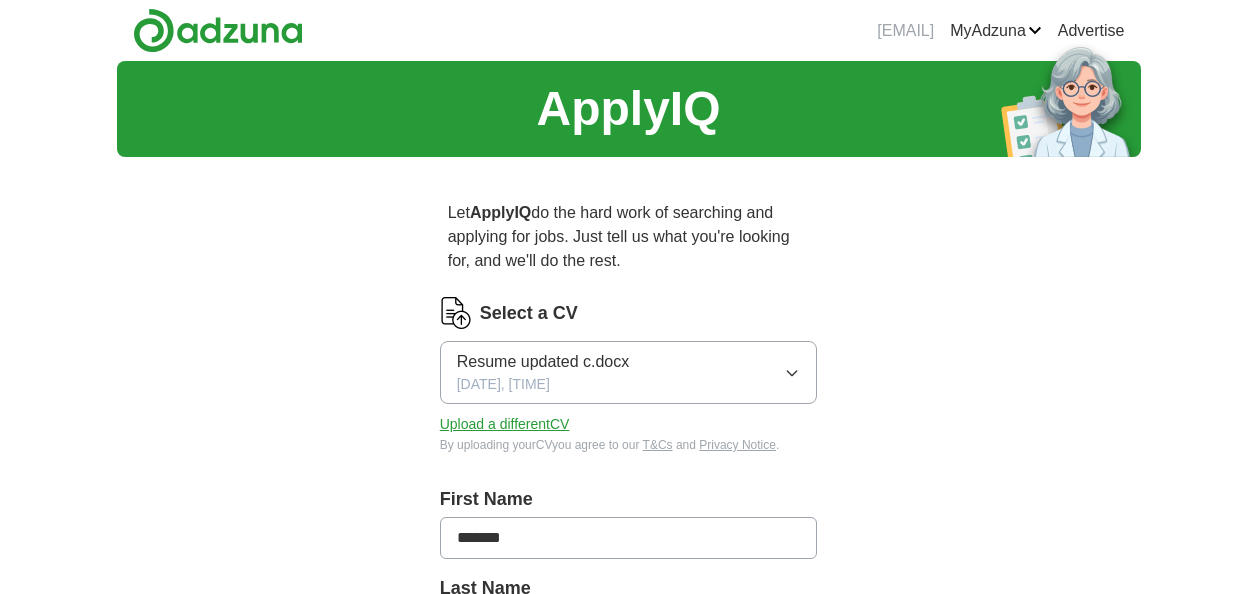 scroll, scrollTop: 0, scrollLeft: 0, axis: both 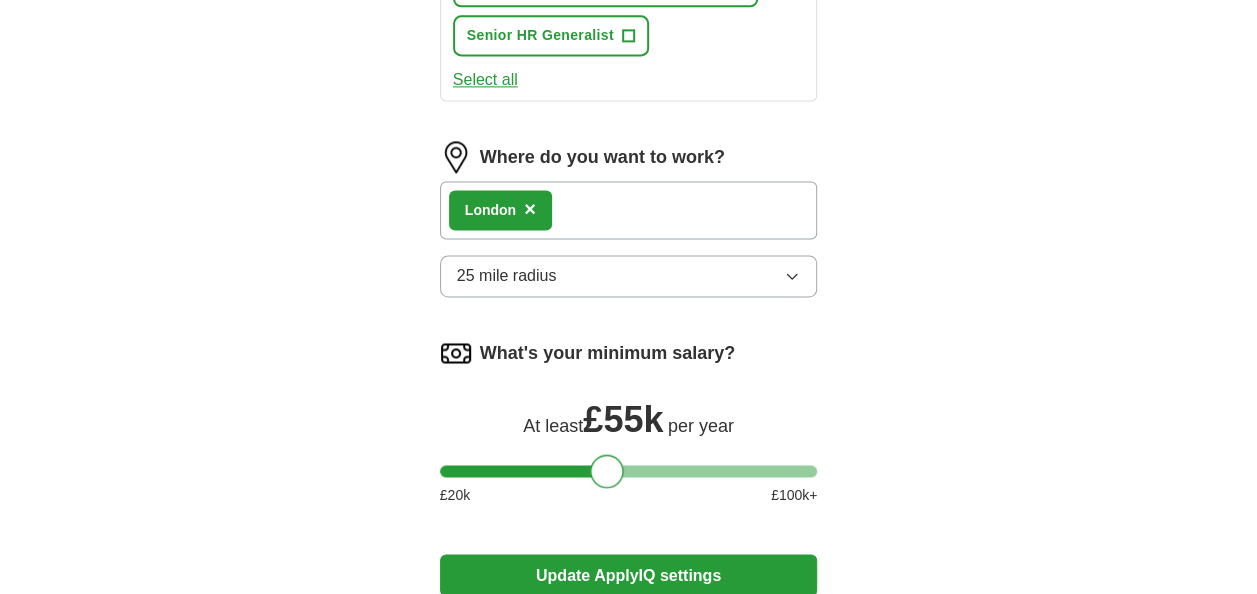 click at bounding box center [629, 471] 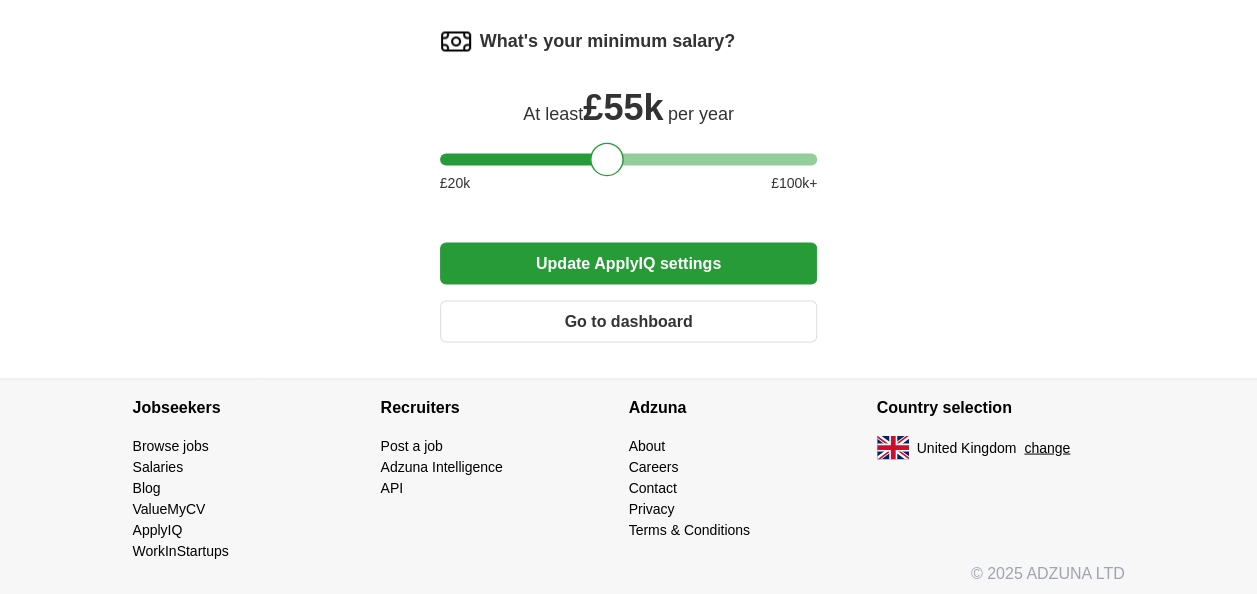 click on "Update ApplyIQ settings" at bounding box center [629, 263] 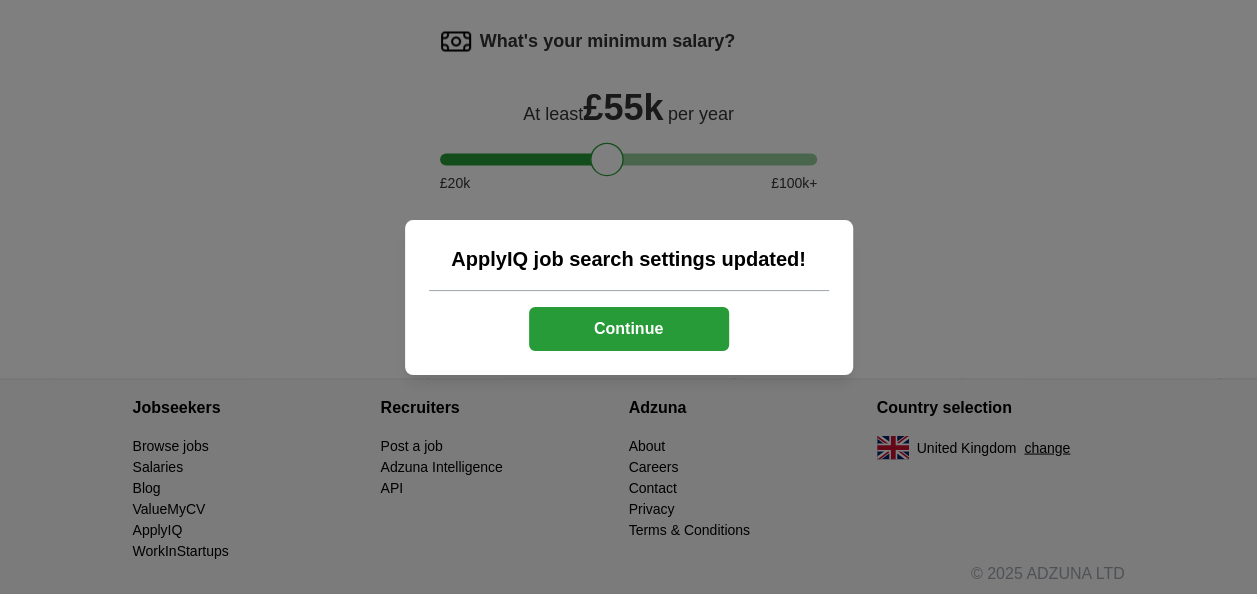 click on "Continue" at bounding box center [629, 329] 